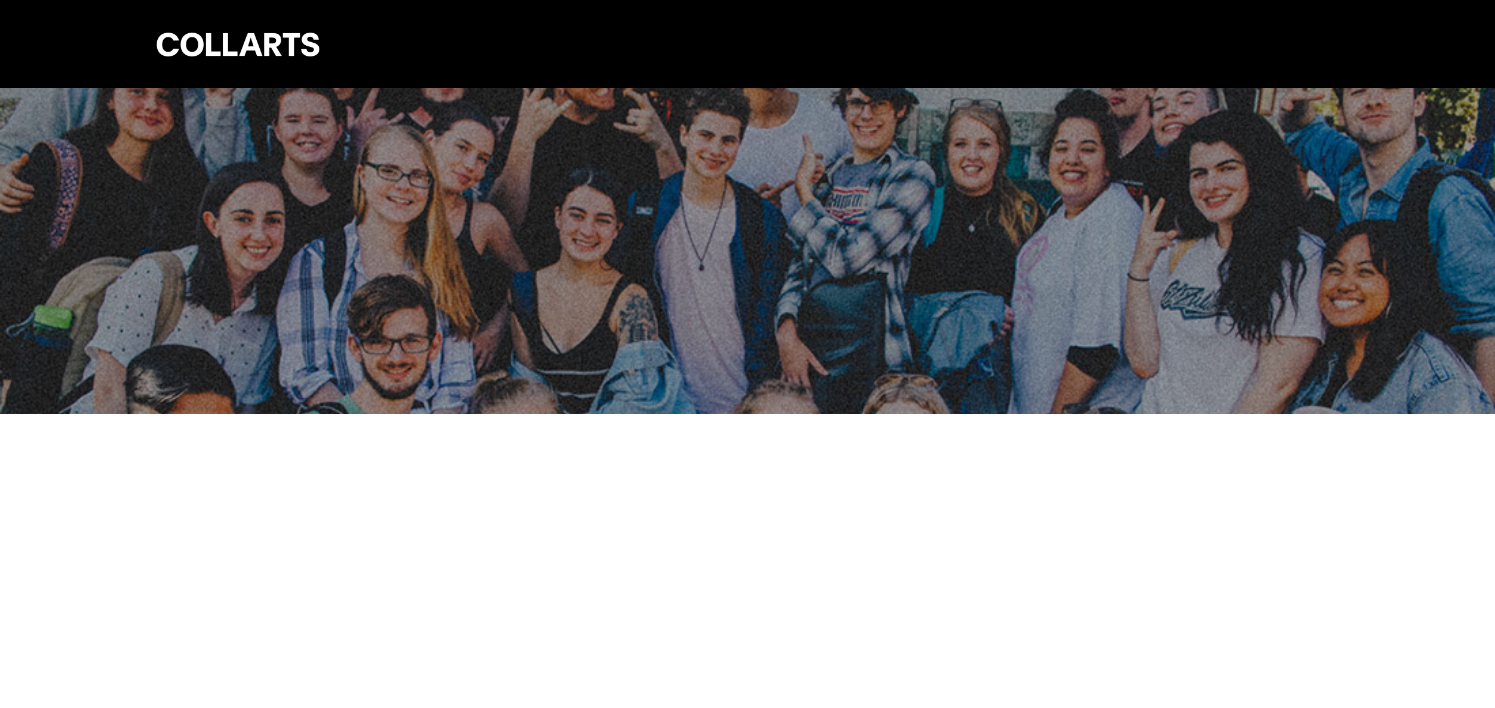 scroll, scrollTop: 0, scrollLeft: 0, axis: both 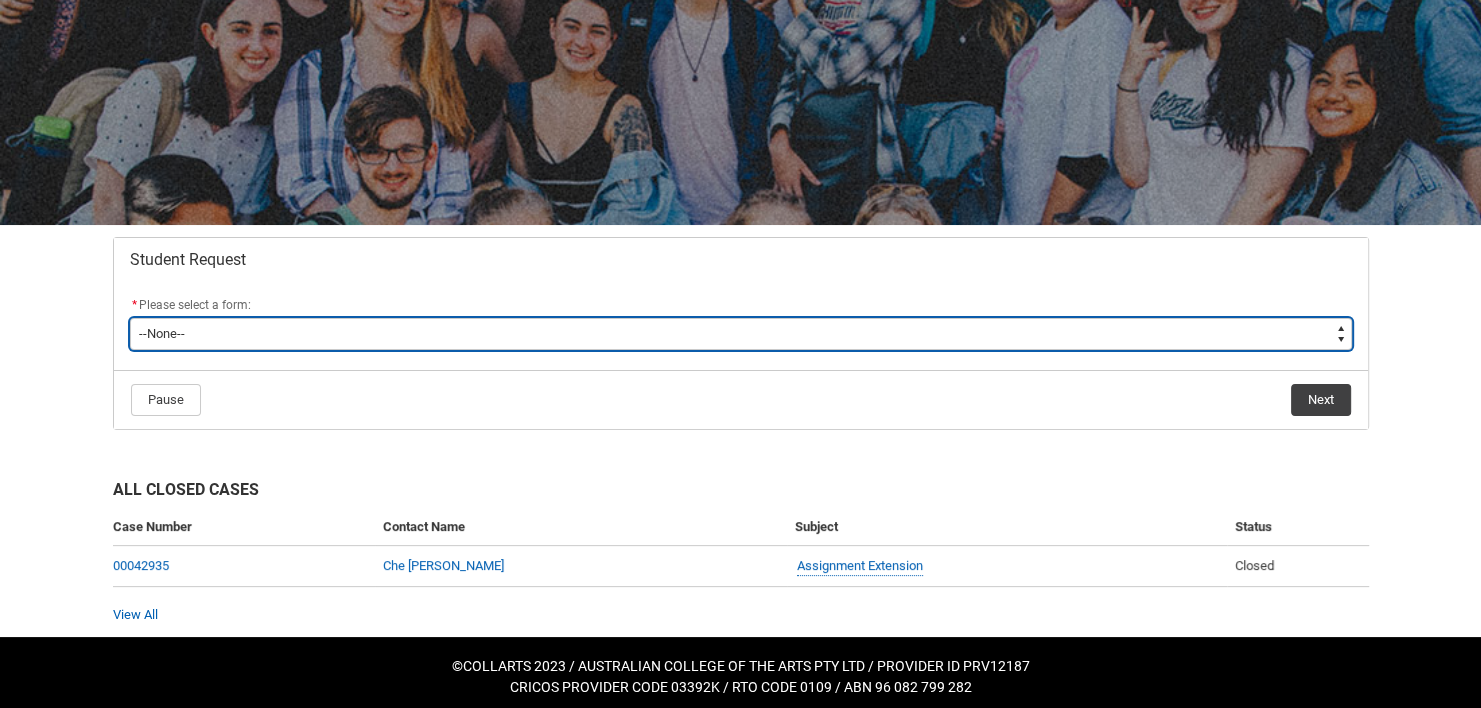 click on "--None-- Academic Transcript Application to Appeal Assignment Extension Course Credit / RPL Course Transfer Deferral / Leave of Absence Enrolment Variation Grievance Reasonable Adjustment Return to Study Application Special Consideration Tuition Fee Refund Withdraw & Cancel Enrolment General Enquiry FEE-HELP Exemption Form Financial Hardship Program" at bounding box center (741, 334) 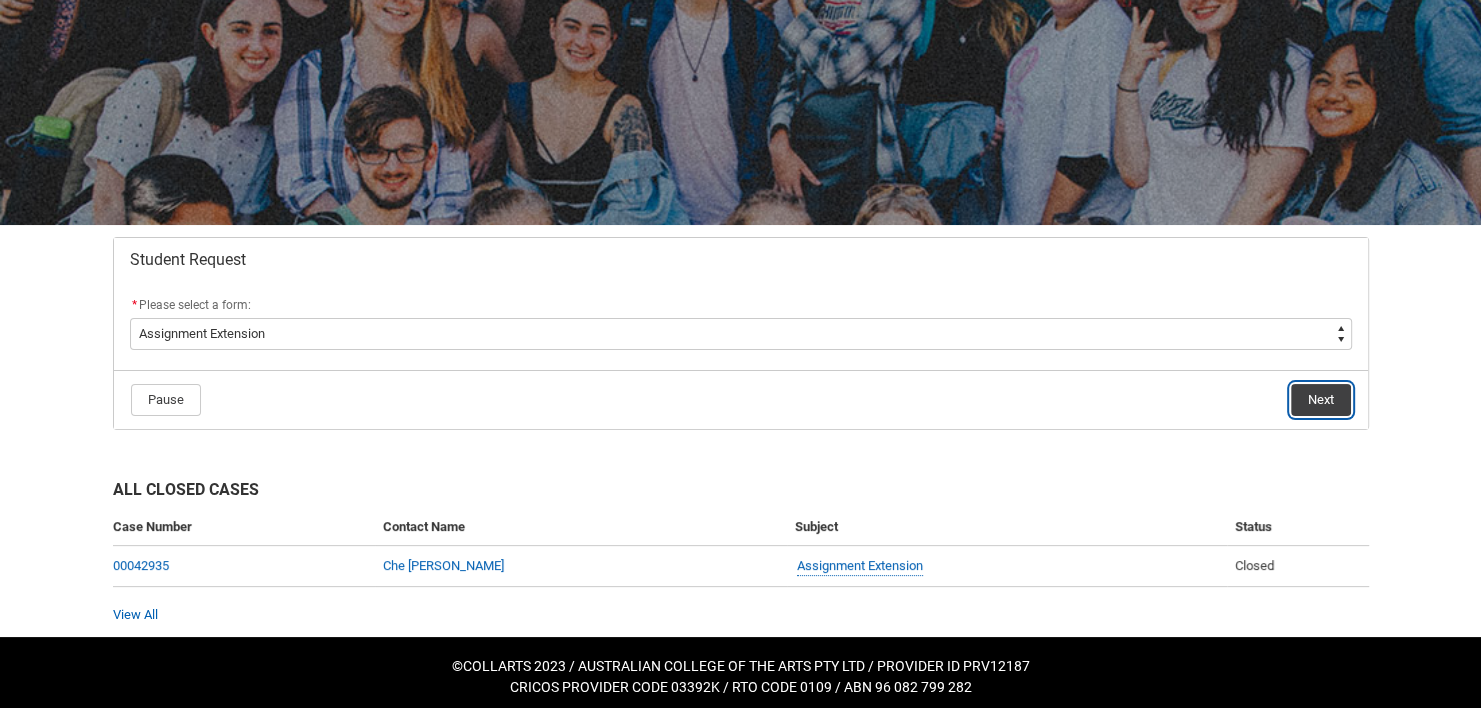 click on "Next" 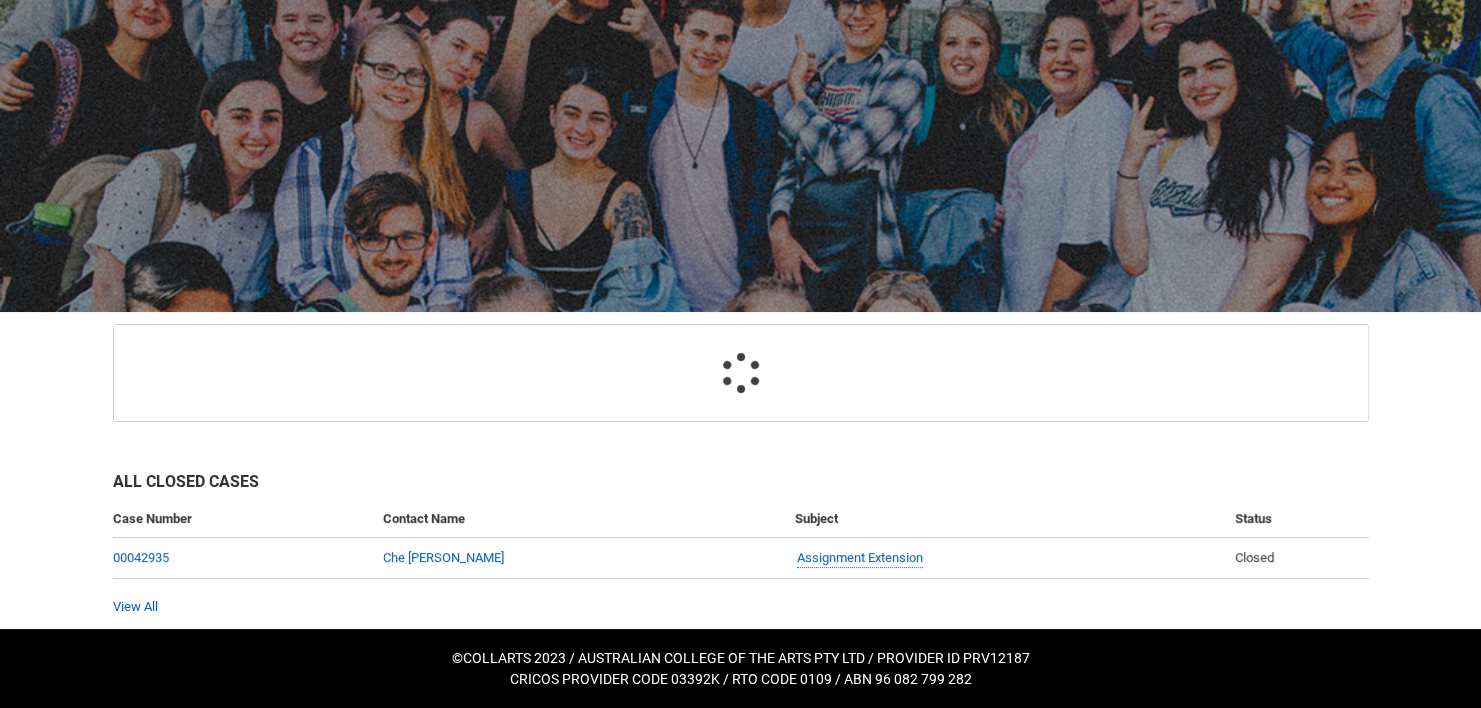 scroll, scrollTop: 212, scrollLeft: 0, axis: vertical 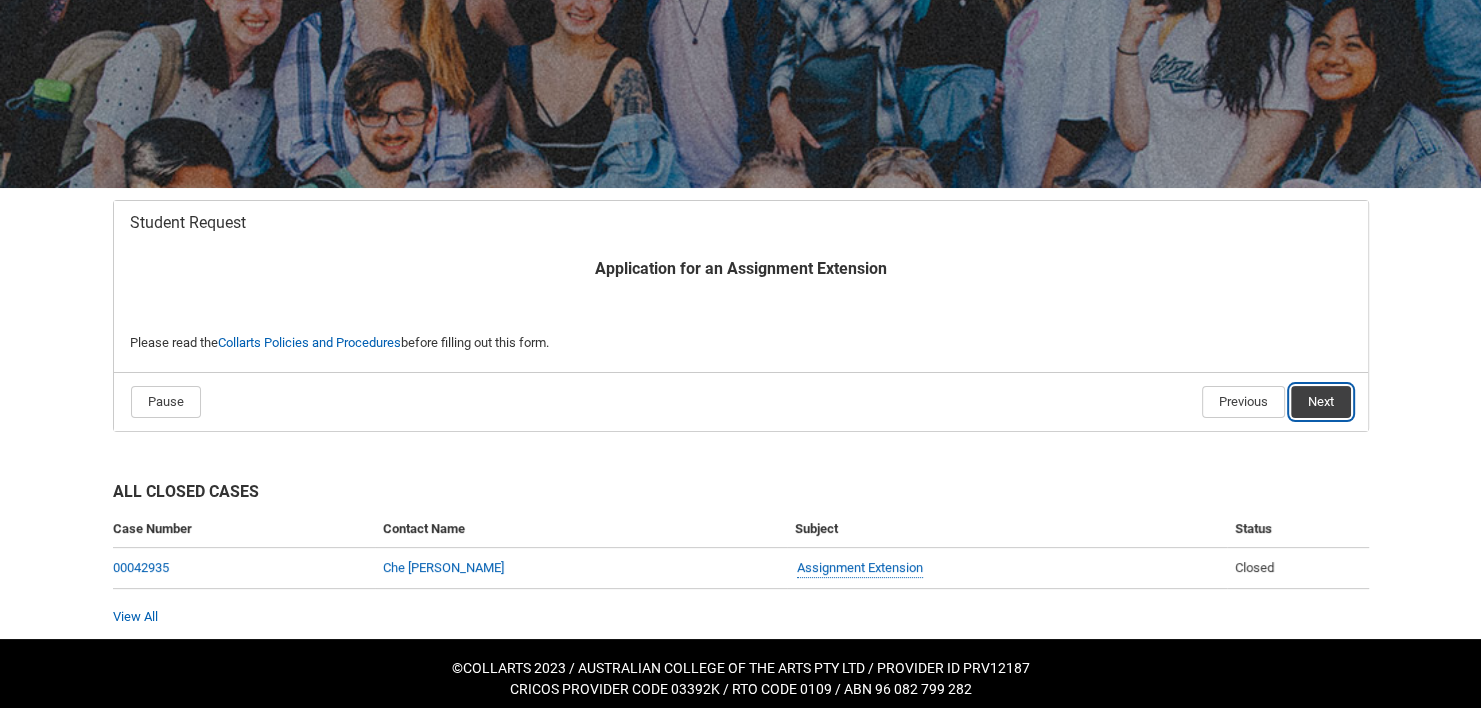 click on "Next" 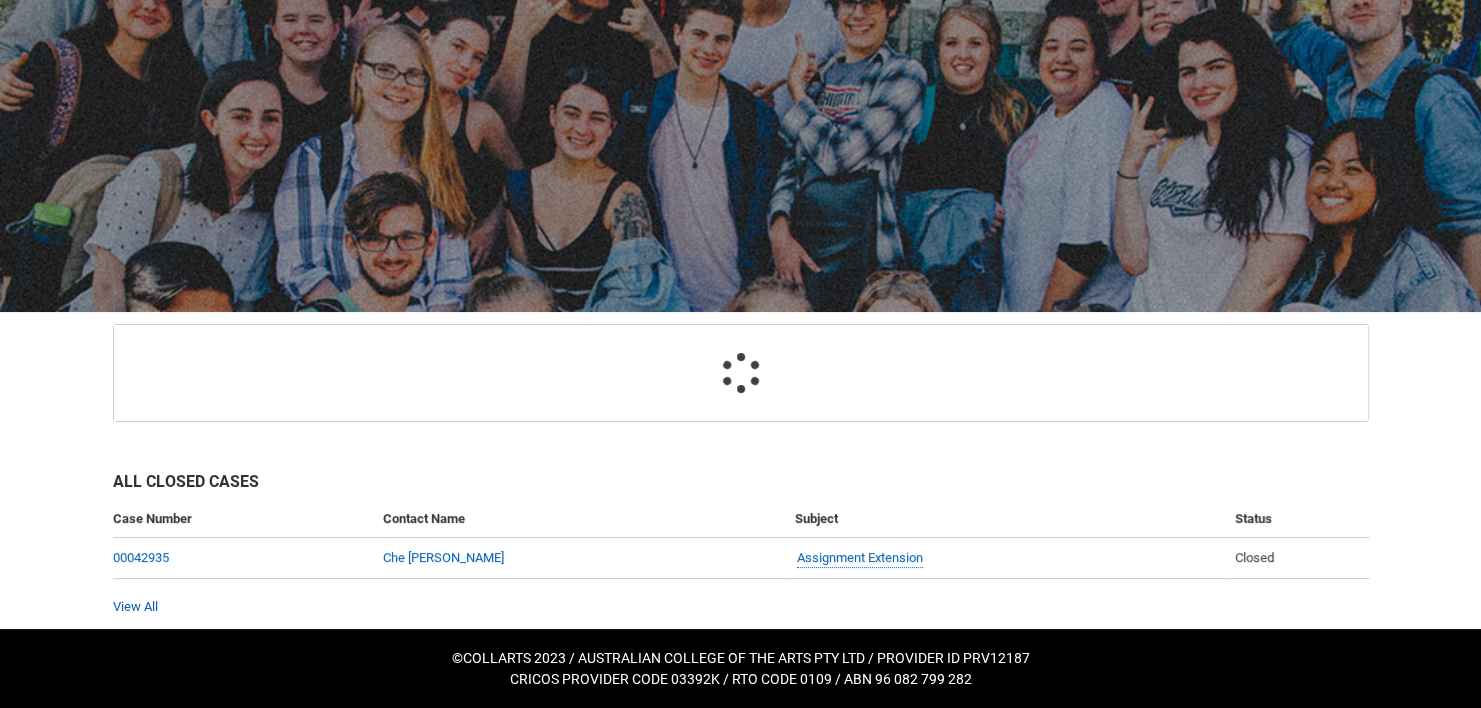 scroll, scrollTop: 212, scrollLeft: 0, axis: vertical 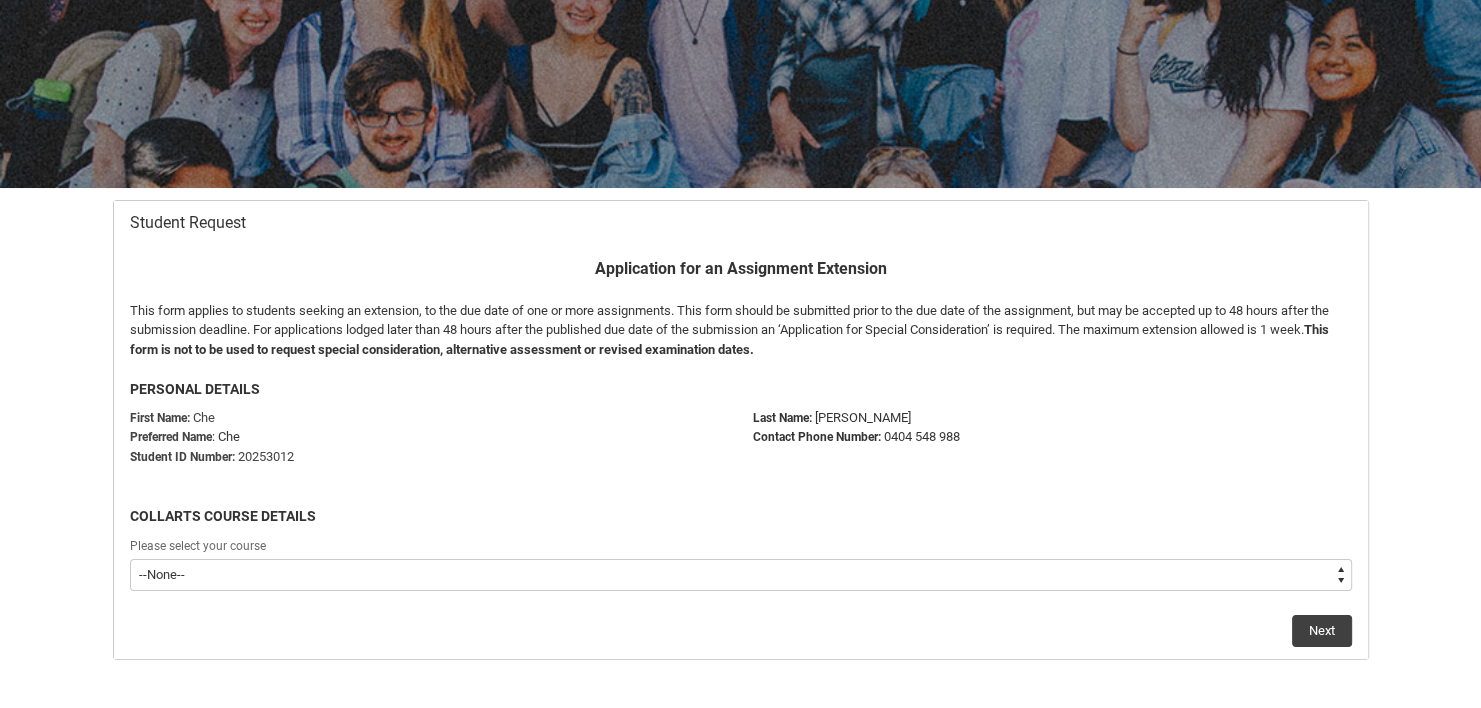 click on "--None-- Diploma of Music Production V2" at bounding box center (741, 575) 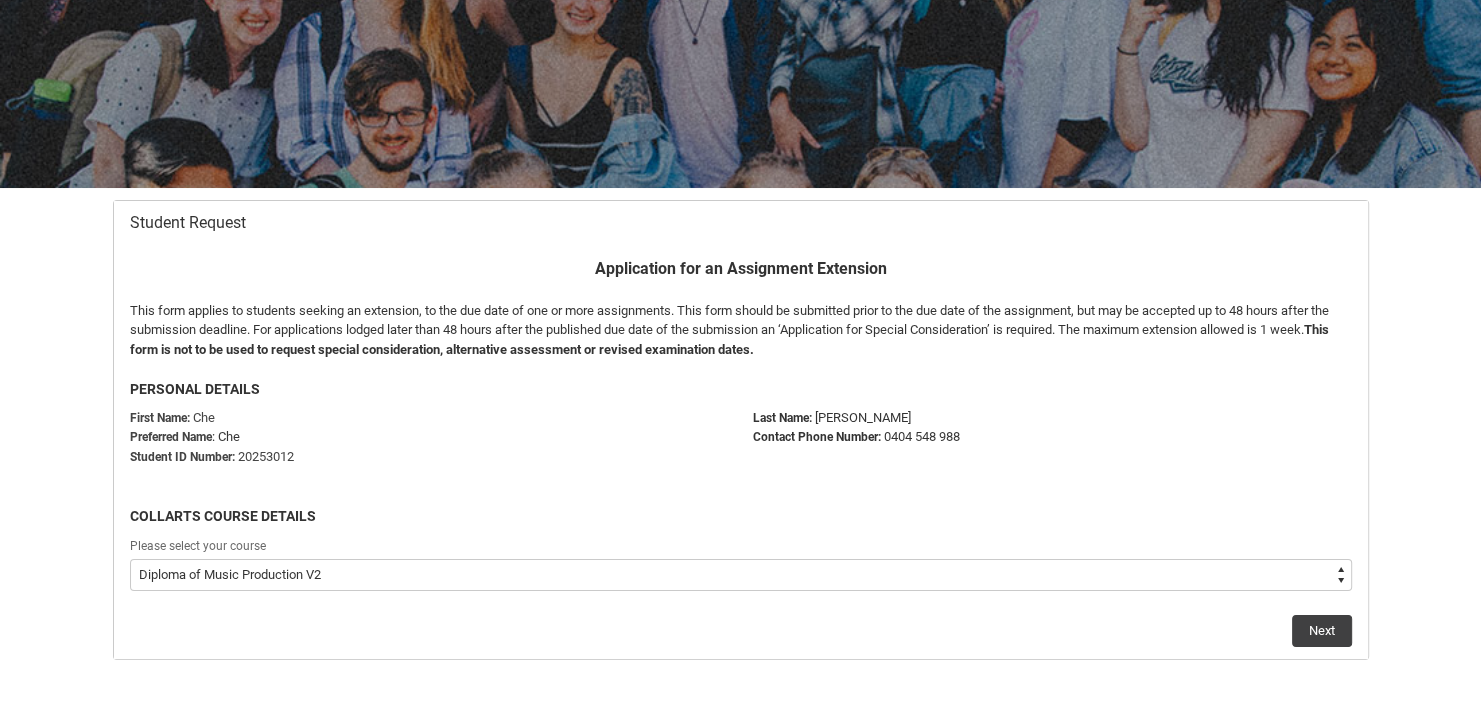 scroll, scrollTop: 449, scrollLeft: 0, axis: vertical 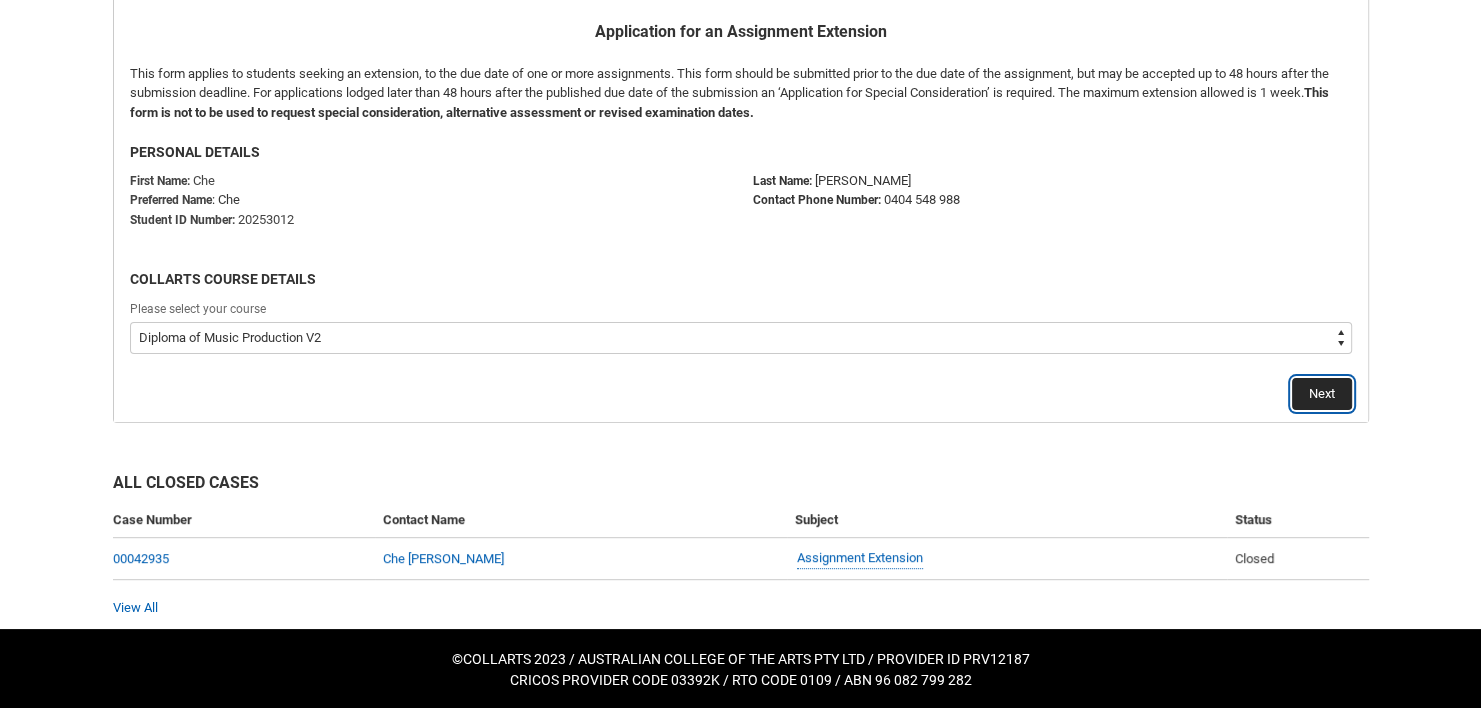 click on "Next" 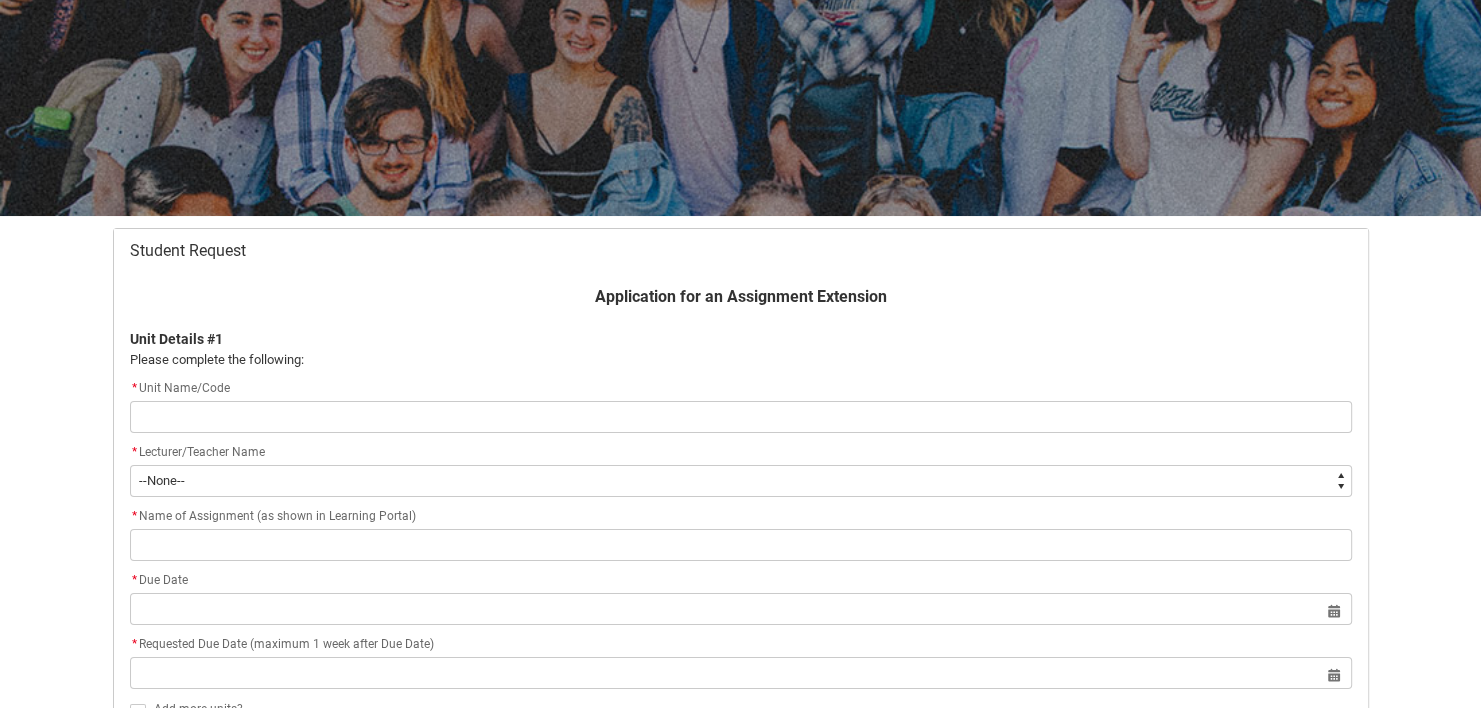 scroll, scrollTop: 0, scrollLeft: 0, axis: both 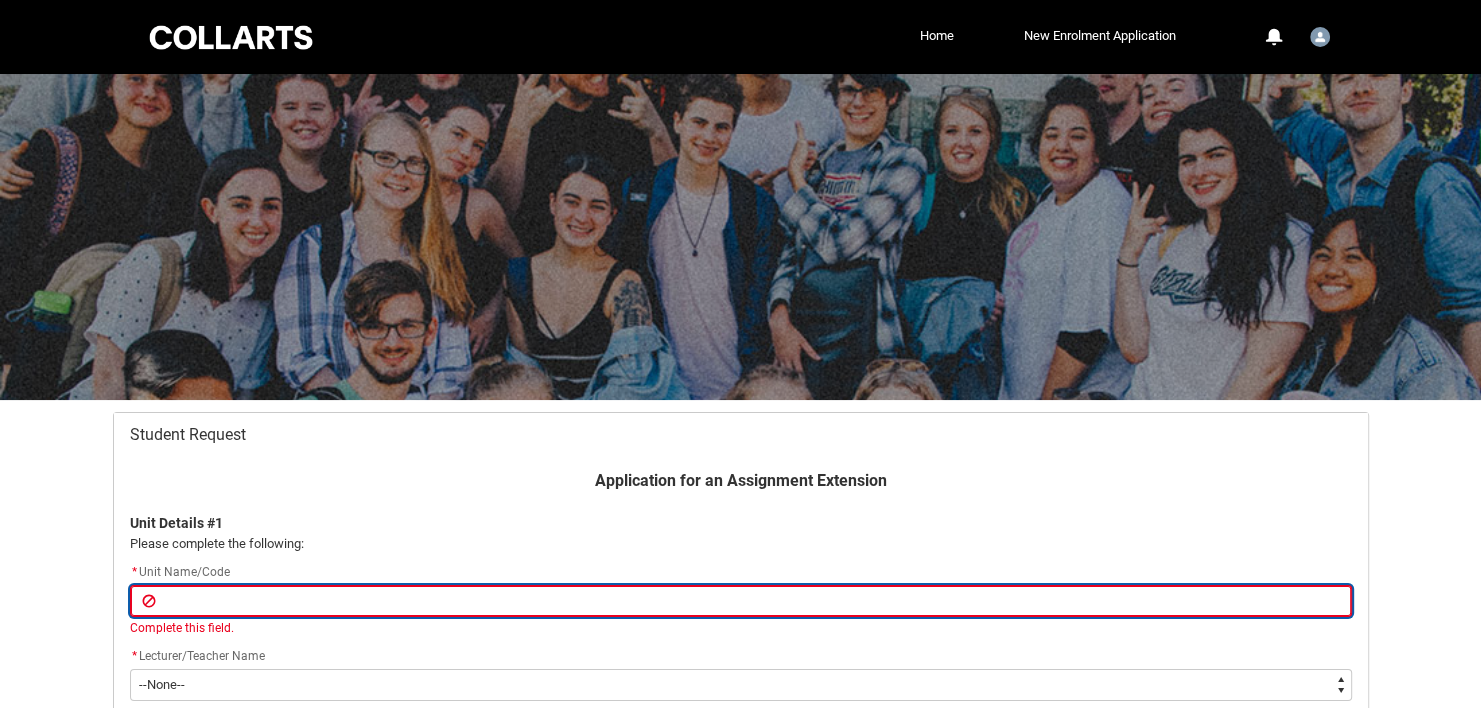 paste on "CRFCRFS" 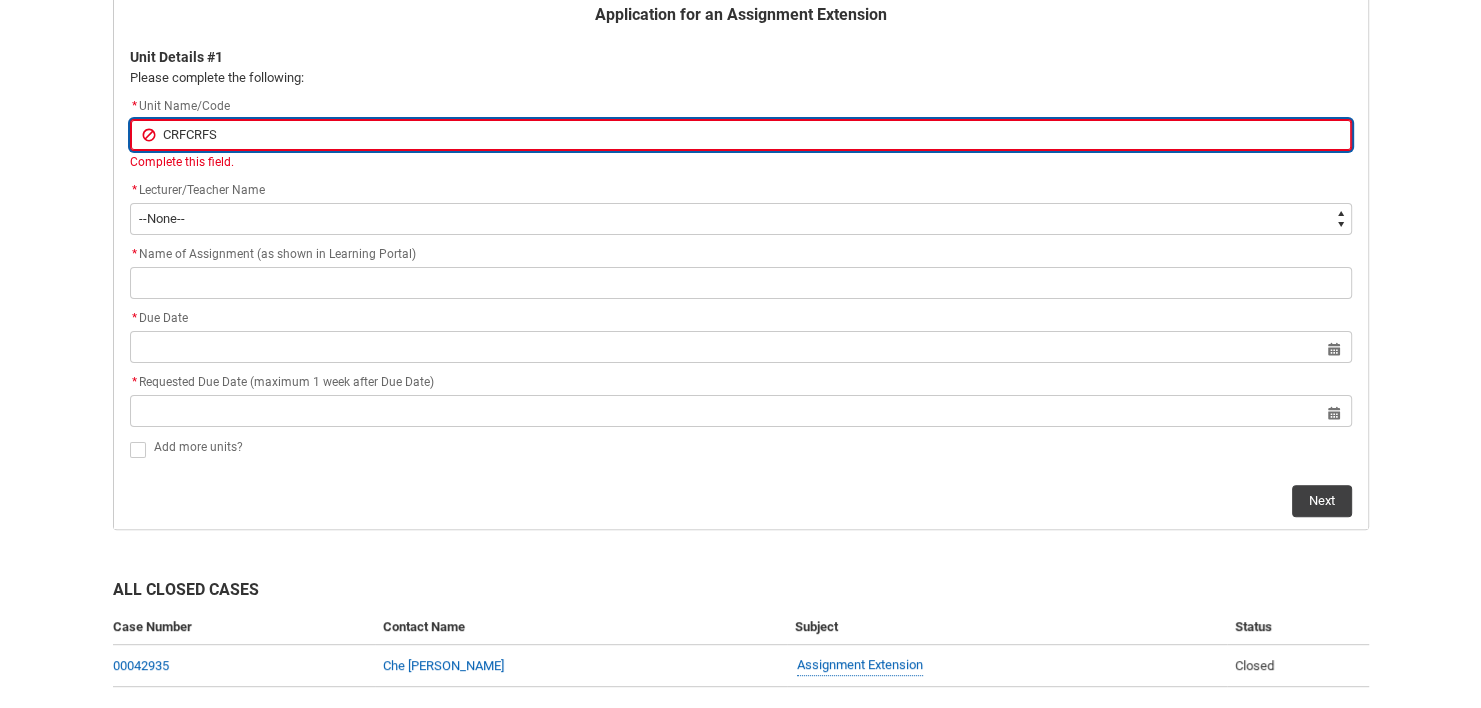 scroll, scrollTop: 508, scrollLeft: 0, axis: vertical 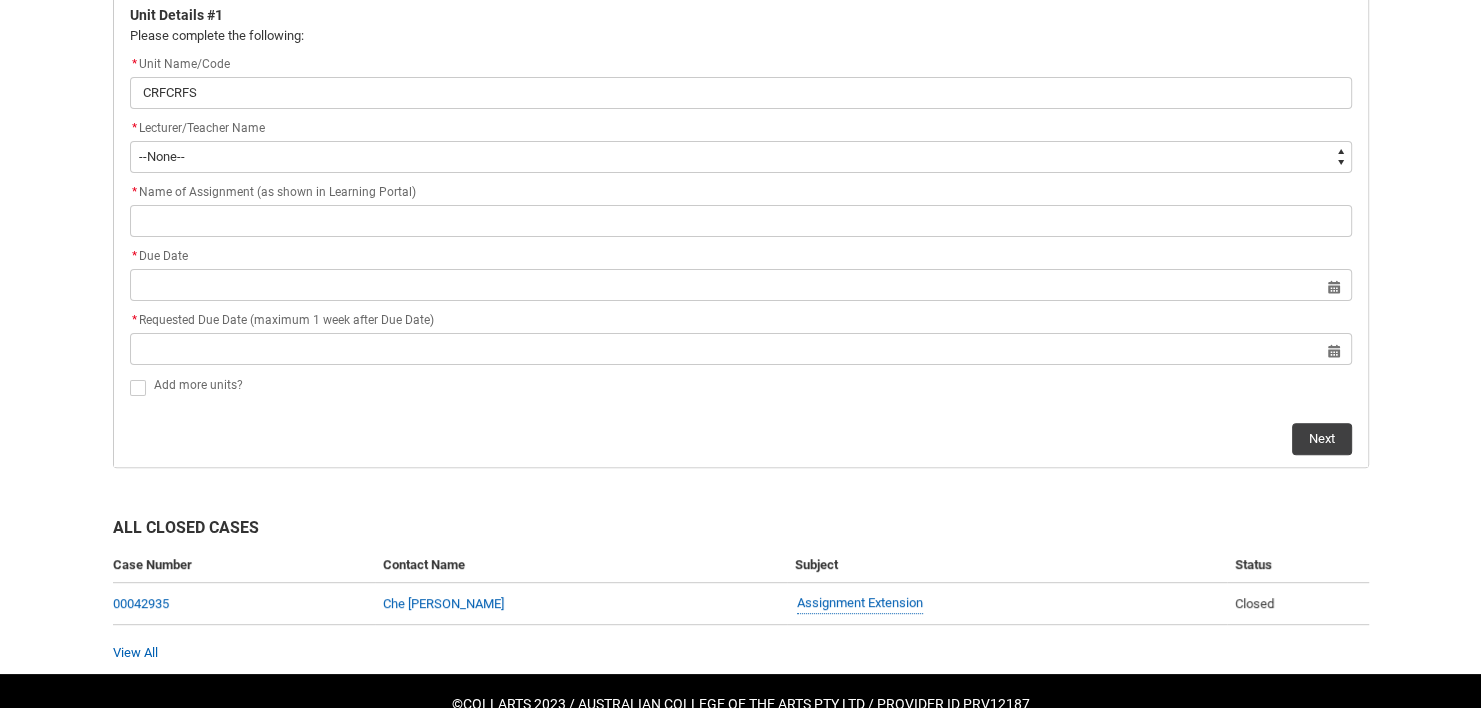 click on "* Lecturer/Teacher Name *   --None-- [PERSON_NAME] [PERSON_NAME] [PERSON_NAME] [PERSON_NAME] [PERSON_NAME] [PERSON_NAME] [PERSON_NAME] [PERSON_NAME] [PERSON_NAME] [PERSON_NAME] [PERSON_NAME] [PERSON_NAME] [PERSON_NAME] [PERSON_NAME] [PERSON_NAME] [PERSON_NAME] [PERSON_NAME] [PERSON_NAME] [PERSON_NAME] [PERSON_NAME] [PERSON_NAME] [PERSON_NAME] [PERSON_NAME] [PERSON_NAME] [PERSON_NAME] [PERSON_NAME] [PERSON_NAME] [PERSON_NAME] [PERSON_NAME] [PERSON_NAME] [PERSON_NAME] [PERSON_NAME] [PERSON_NAME] [PERSON_NAME] [PERSON_NAME] [PERSON_NAME] [PERSON_NAME] [PERSON_NAME] [PERSON_NAME] [PERSON_NAME] [PERSON_NAME] [PERSON_NAME] [PERSON_NAME] [PERSON_NAME] [PERSON_NAME] [PERSON_NAME] [PERSON_NAME] [PERSON_NAME] [PERSON_NAME] [PERSON_NAME] [PERSON_NAME] [PERSON_NAME] [PERSON_NAME] [PERSON_NAME] [PERSON_NAME] [PERSON_NAME] [PERSON_NAME] [PERSON_NAME] [PERSON_NAME] [PERSON_NAME] [PERSON_NAME] [PERSON_NAME] [PERSON_NAME] [PERSON_NAME] [PERSON_NAME] [PERSON_NAME] [PERSON_NAME]" 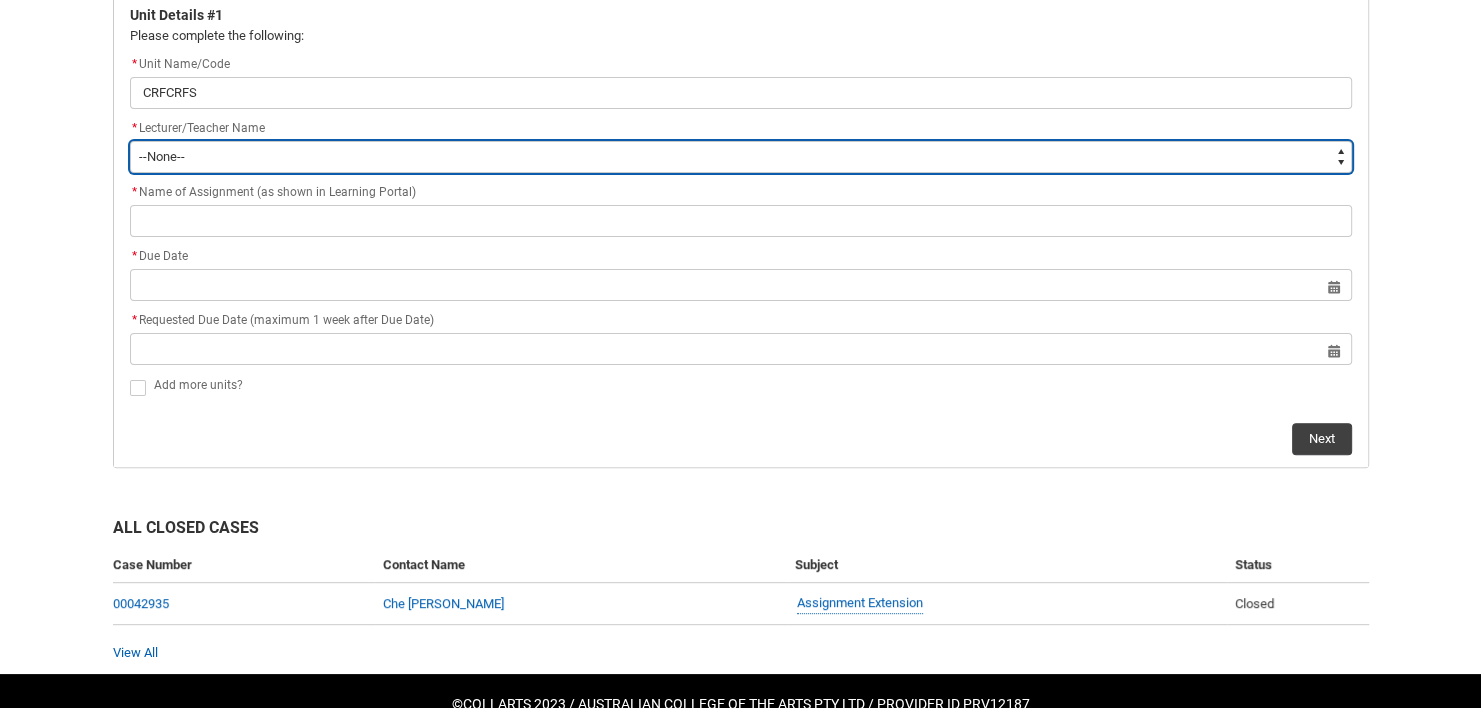 click on "--None-- [PERSON_NAME] [PERSON_NAME] [PERSON_NAME] [PERSON_NAME] [PERSON_NAME] [PERSON_NAME] [PERSON_NAME] [PERSON_NAME] [PERSON_NAME] [PERSON_NAME] [PERSON_NAME] [PERSON_NAME] [PERSON_NAME] [PERSON_NAME] [PERSON_NAME] [PERSON_NAME] [PERSON_NAME] [PERSON_NAME] [PERSON_NAME] [PERSON_NAME] [PERSON_NAME] [PERSON_NAME] [PERSON_NAME] [PERSON_NAME] [PERSON_NAME] [PERSON_NAME] [PERSON_NAME] [PERSON_NAME] [PERSON_NAME] [PERSON_NAME] [PERSON_NAME] [PERSON_NAME] [PERSON_NAME] [PERSON_NAME] [PERSON_NAME] [PERSON_NAME] [PERSON_NAME] [PERSON_NAME] [PERSON_NAME] [PERSON_NAME] [PERSON_NAME] [PERSON_NAME] [PERSON_NAME] [PERSON_NAME] [PERSON_NAME] [PERSON_NAME] [PERSON_NAME] [PERSON_NAME] [PERSON_NAME] [PERSON_NAME] [PERSON_NAME] [PERSON_NAME] [PERSON_NAME] [PERSON_NAME] [PERSON_NAME] [PERSON_NAME] [PERSON_NAME] [PERSON_NAME] [PERSON_NAME] [PERSON_NAME] [PERSON_NAME] [PERSON_NAME] [PERSON_NAME] [PERSON_NAME] [PERSON_NAME] [PERSON_NAME] [PERSON_NAME] [PERSON_NAME] [PERSON_NAME]" at bounding box center (741, 157) 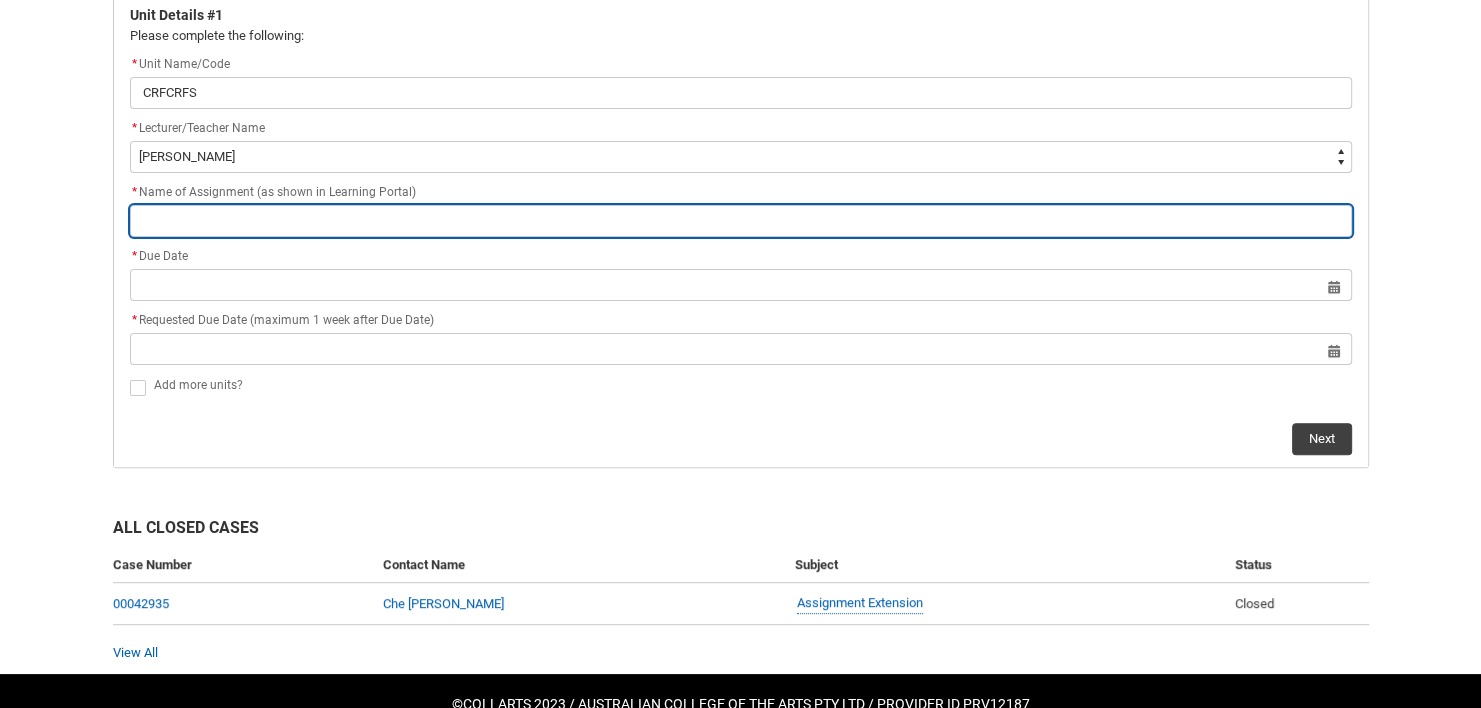 click at bounding box center [741, 221] 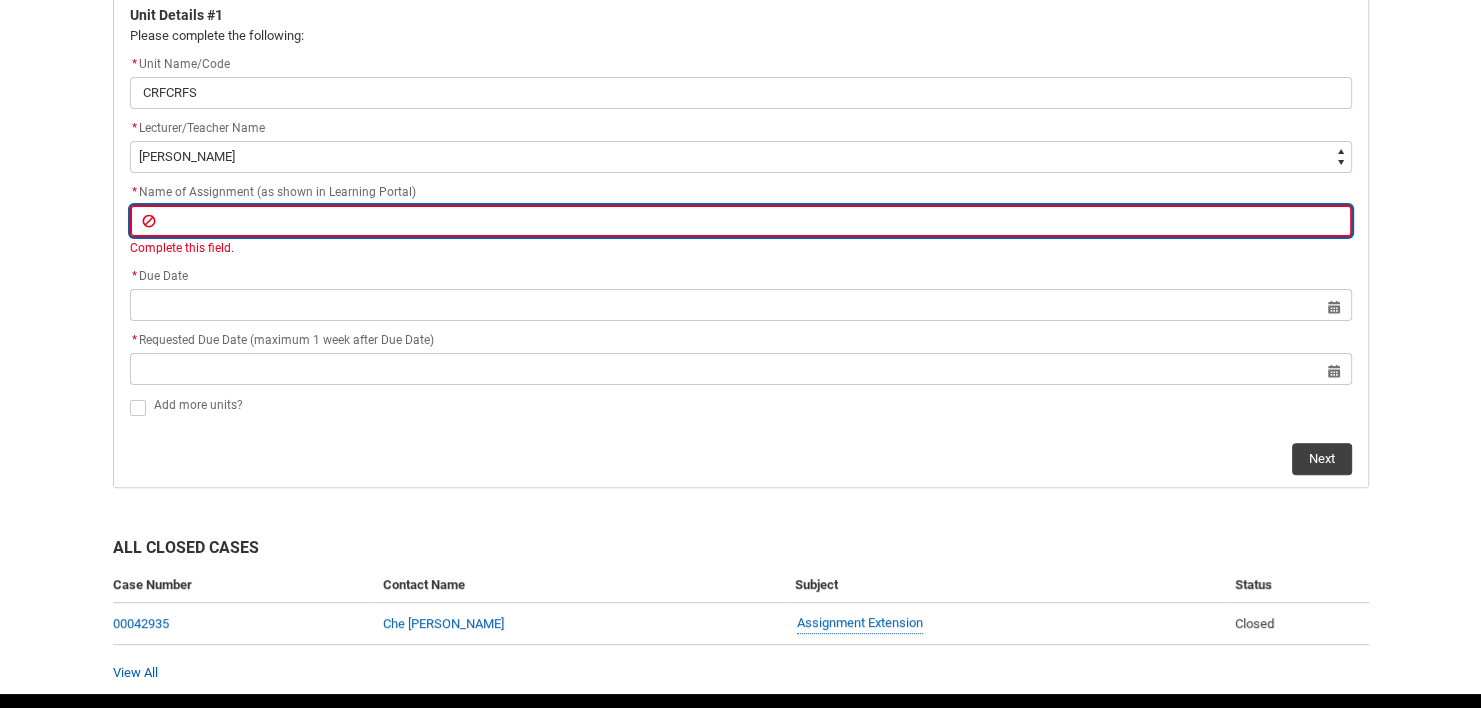 type on "R" 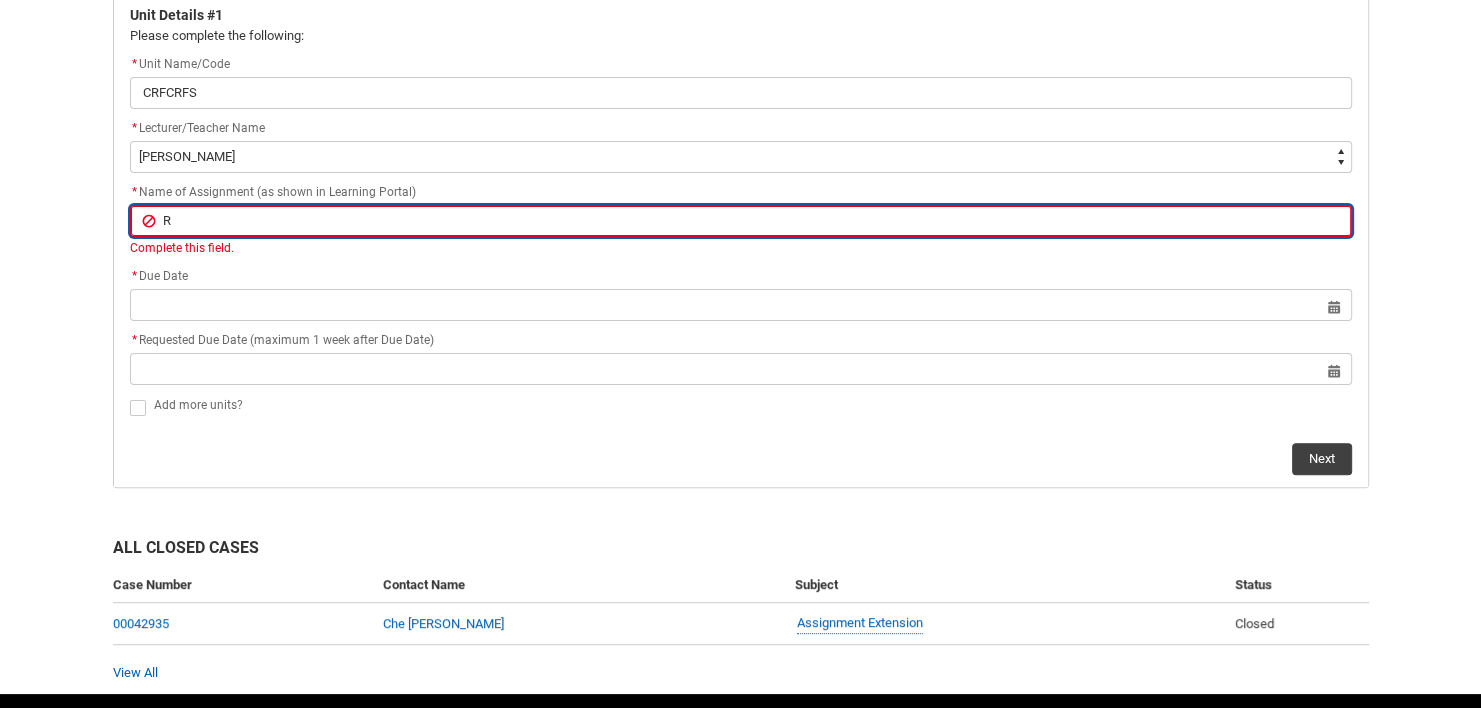 type on "Re" 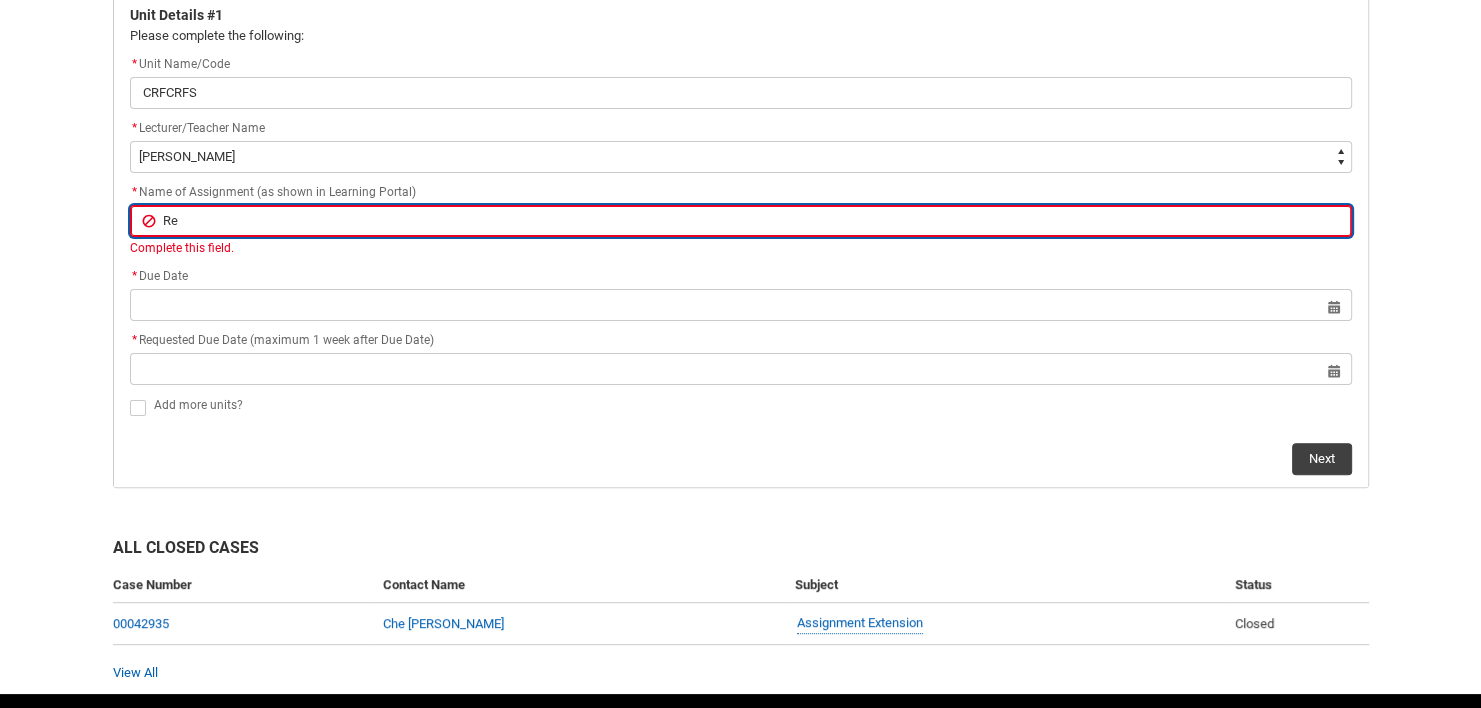 type on "Red" 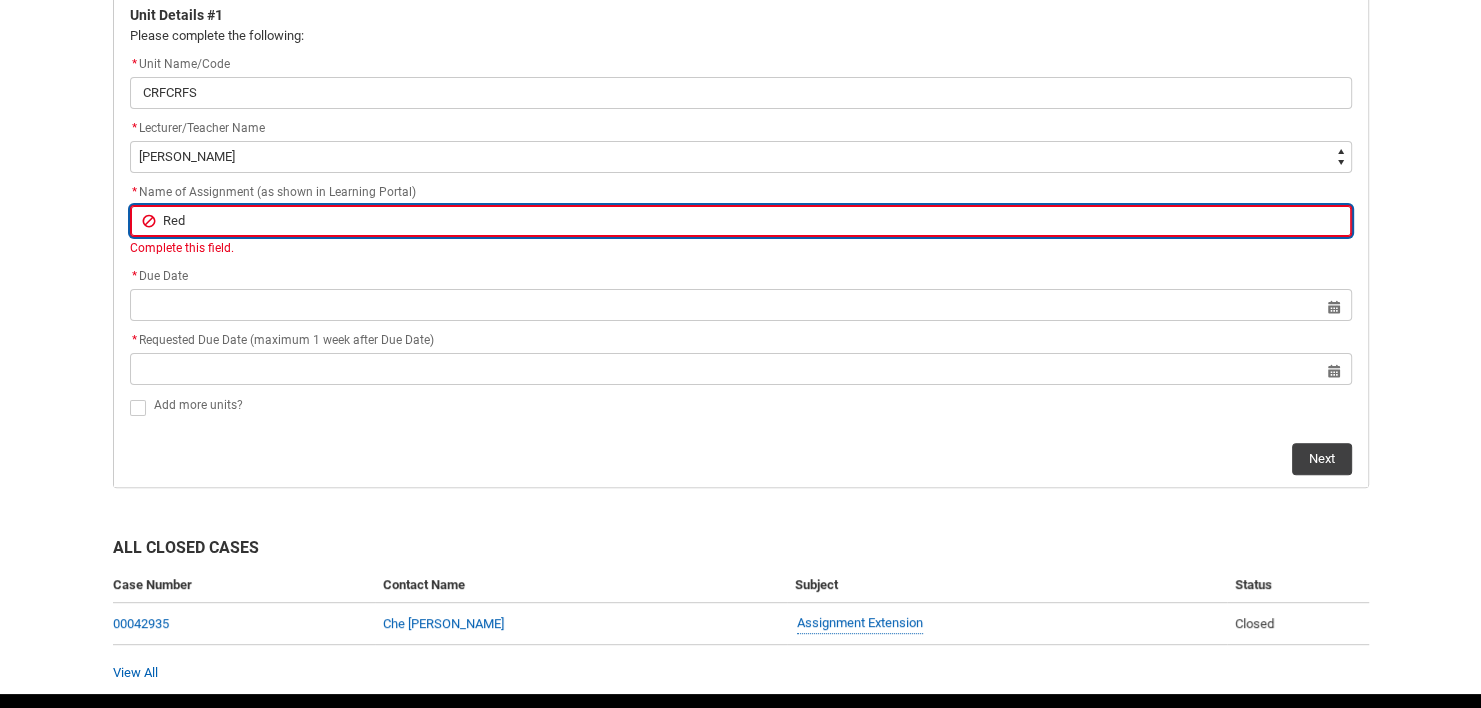 type on "Re" 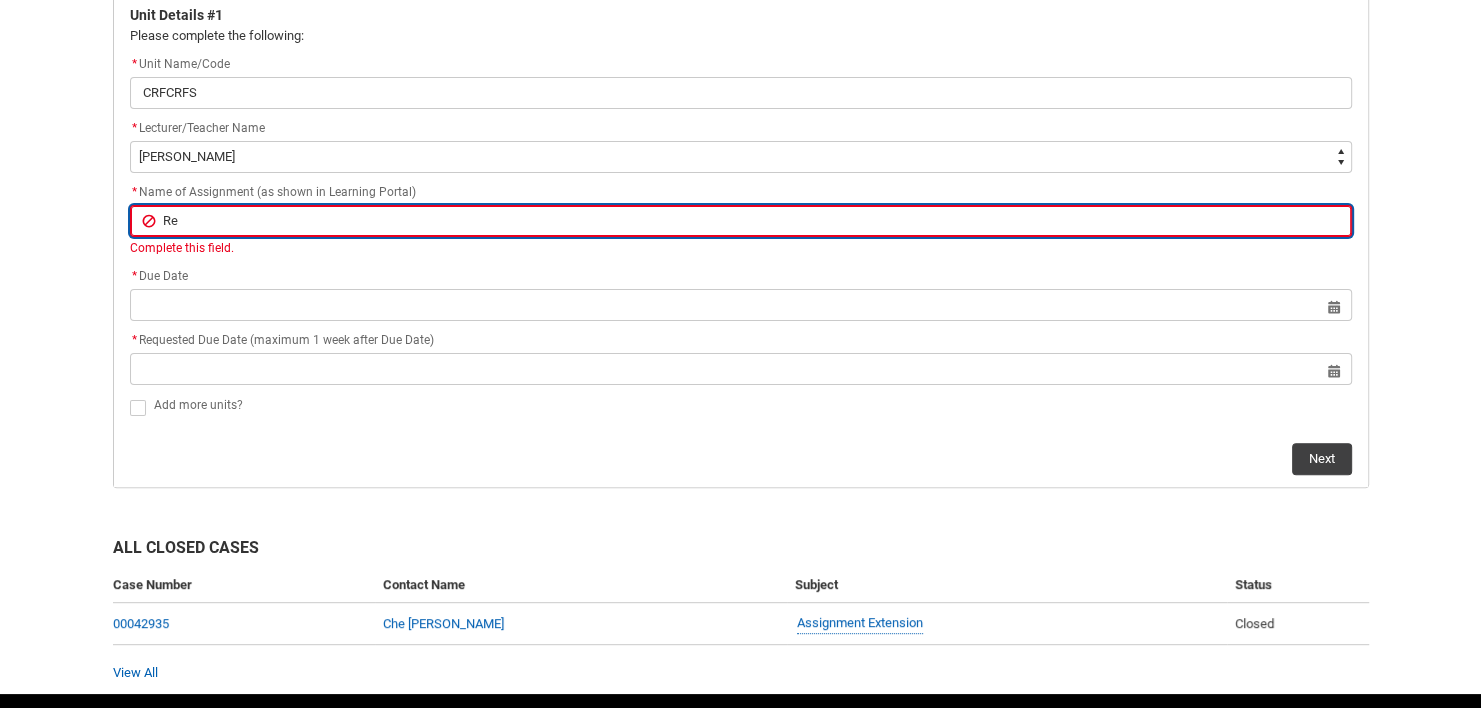 type on "Ref" 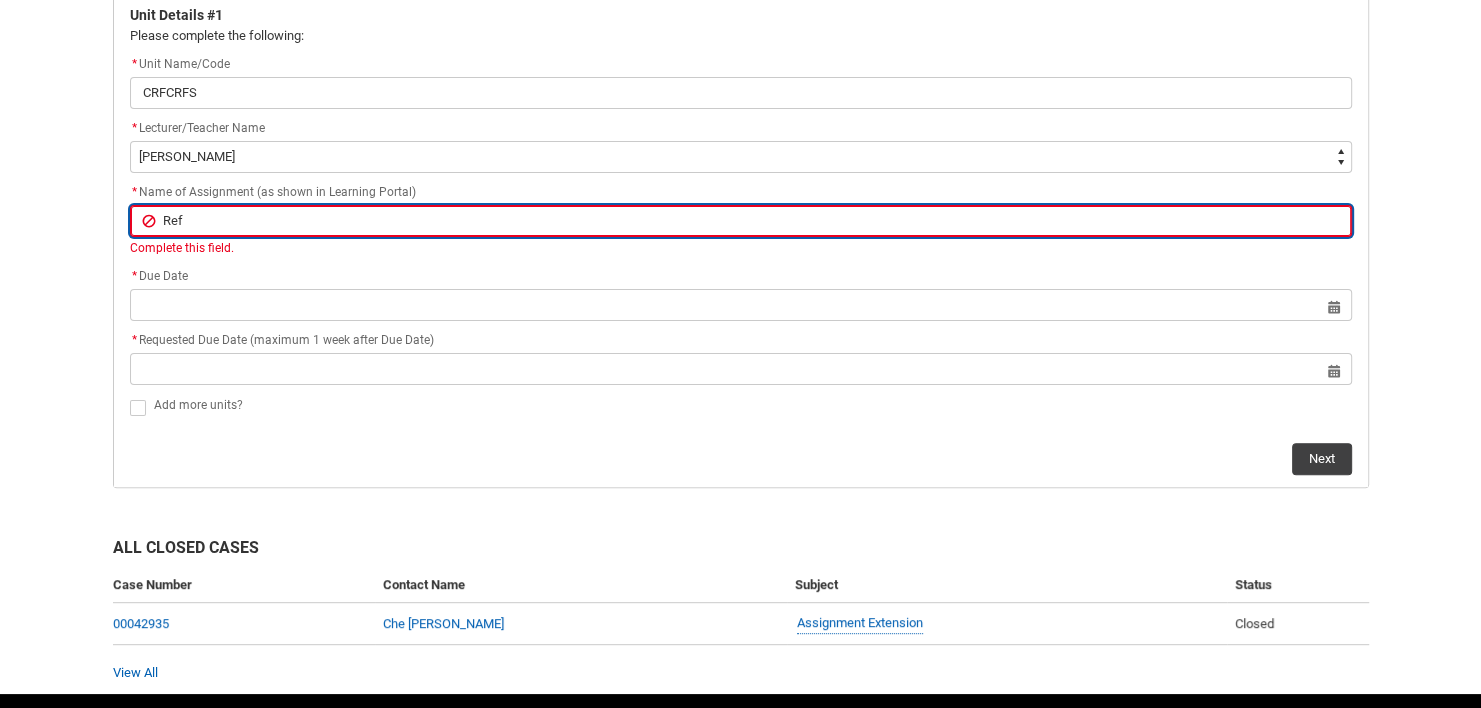 type on "Refl" 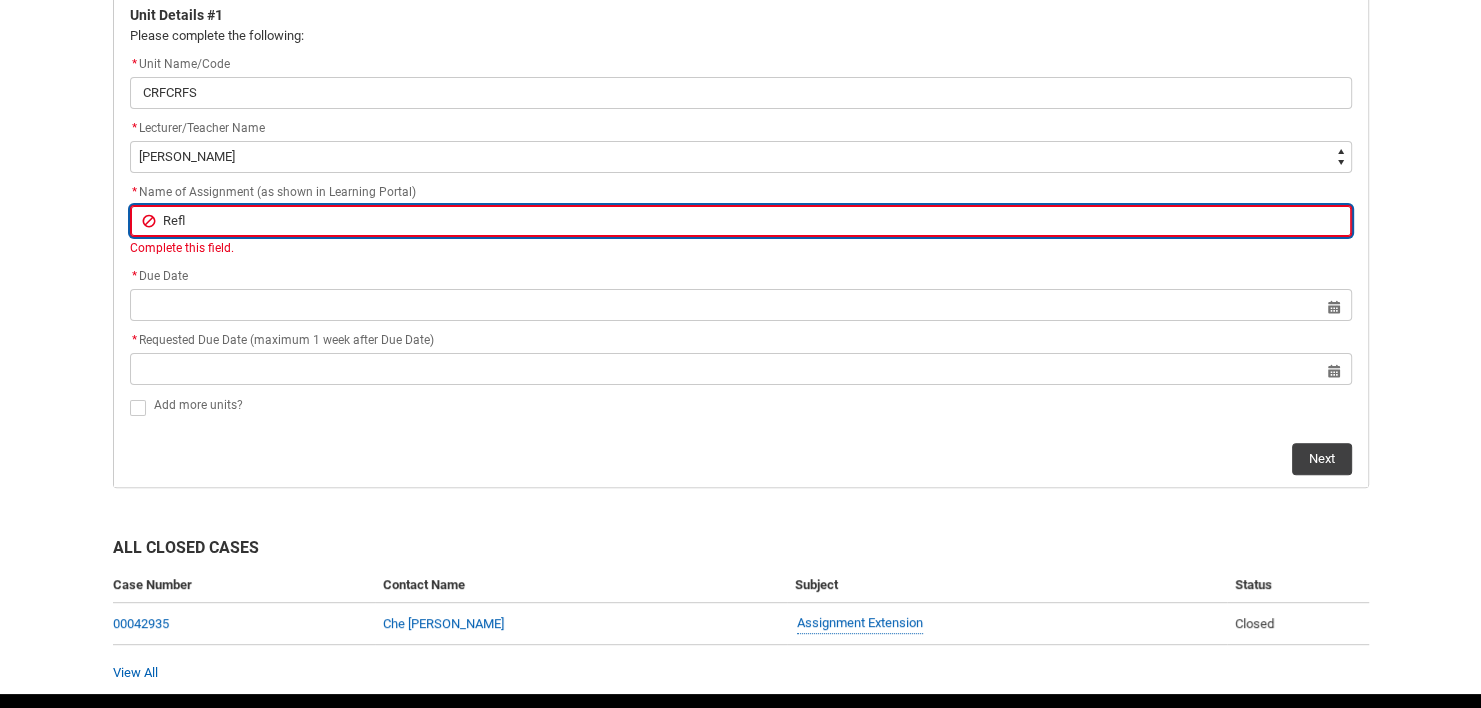 type on "Refle" 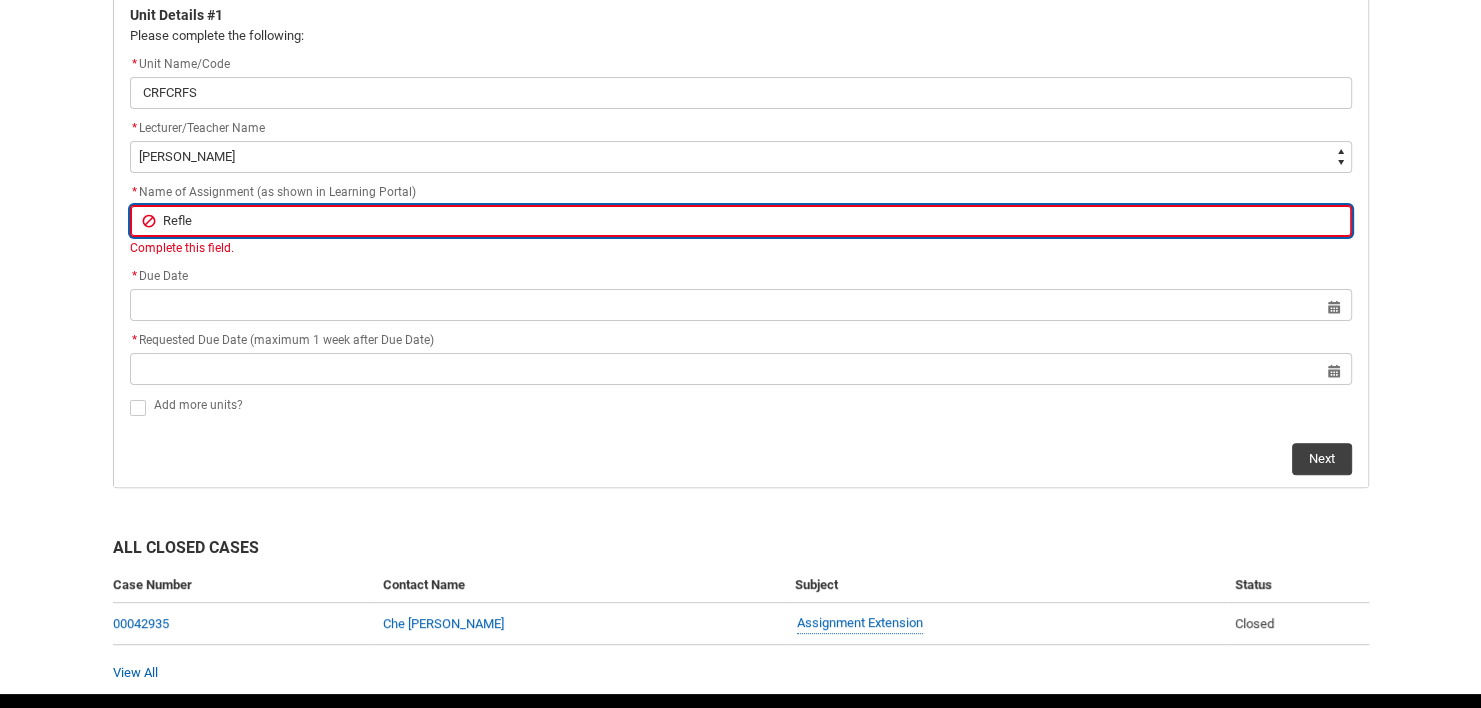type on "Reflec" 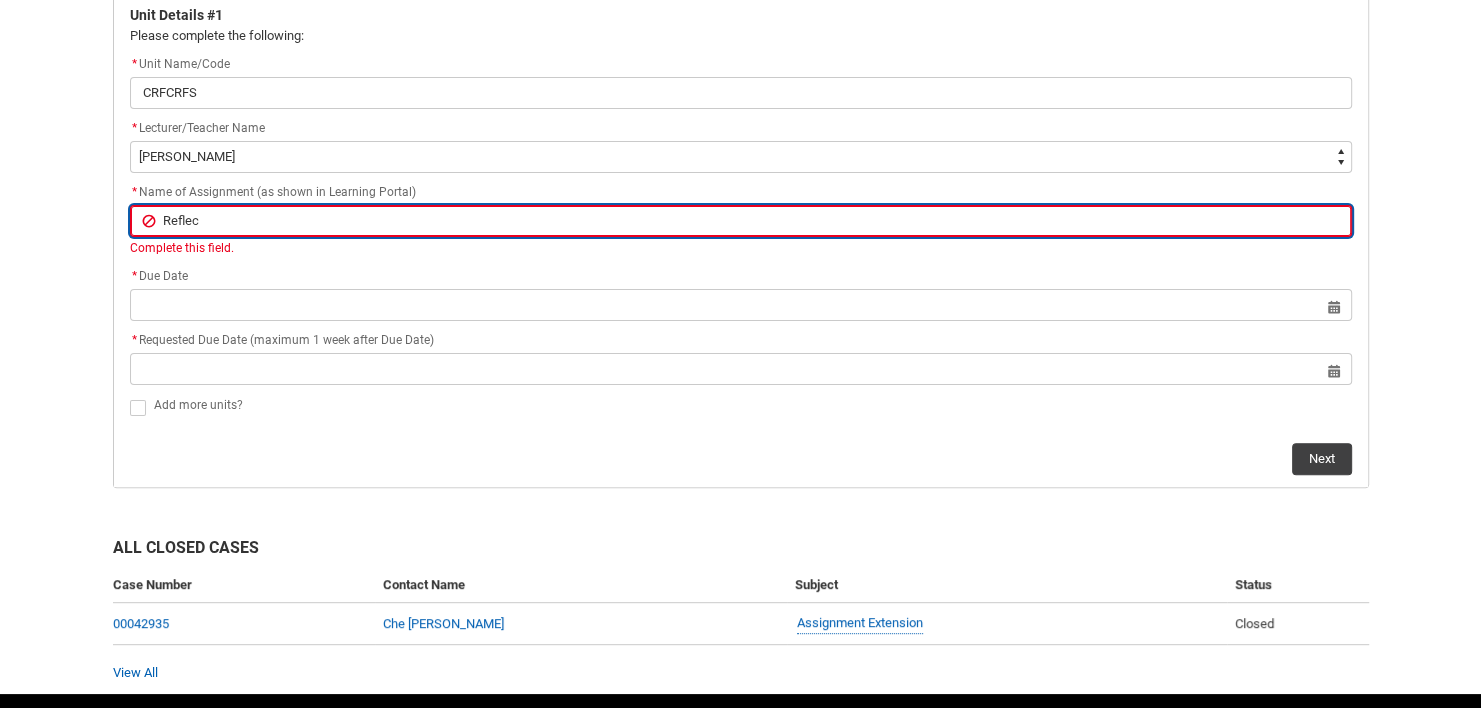 type on "Reflect" 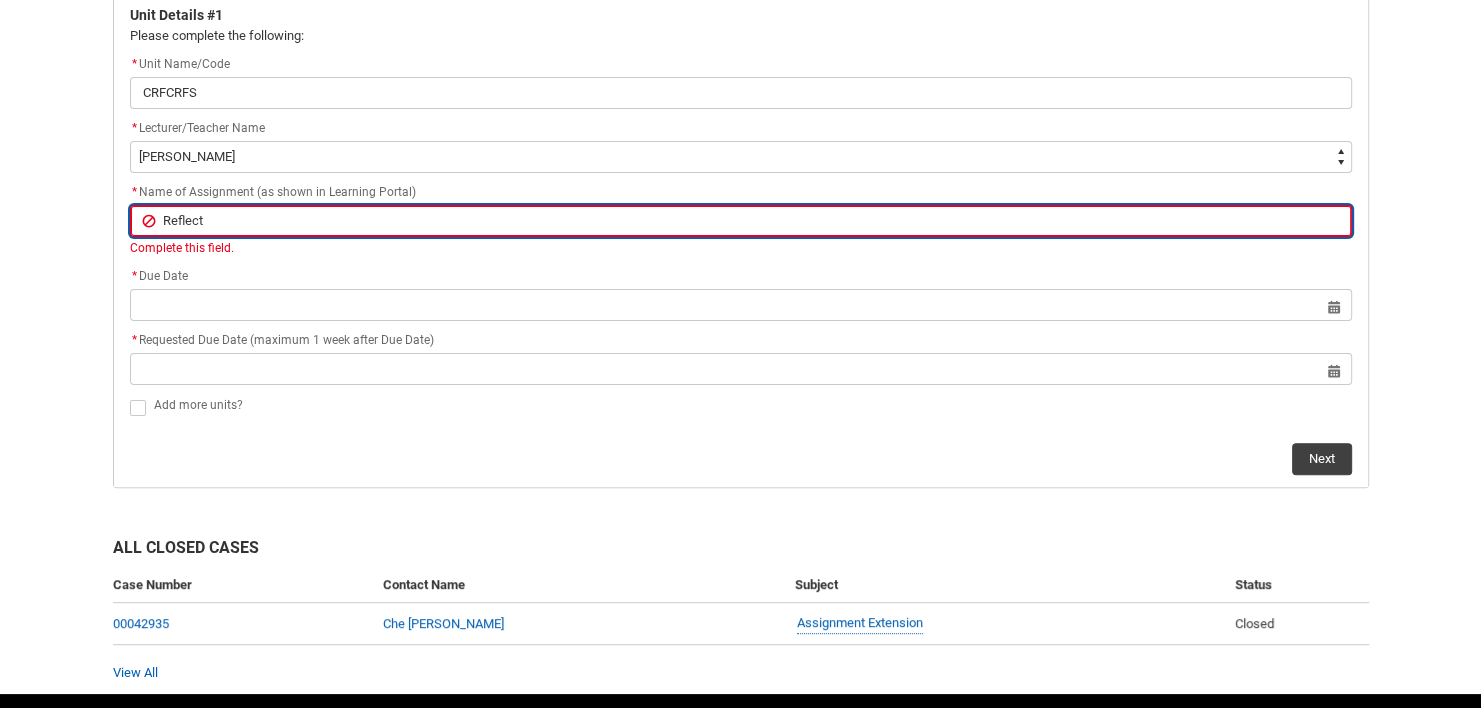 type on "Reflecti" 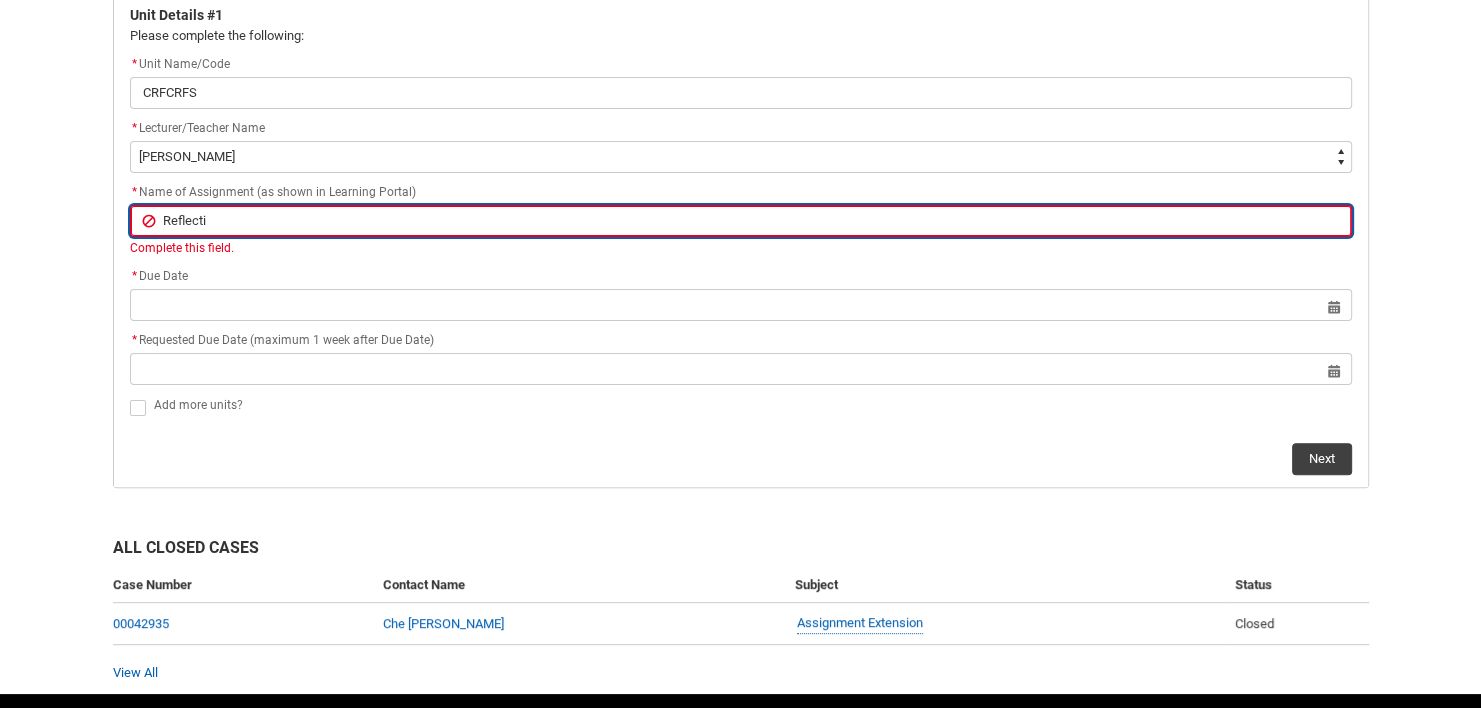 type on "Reflectio" 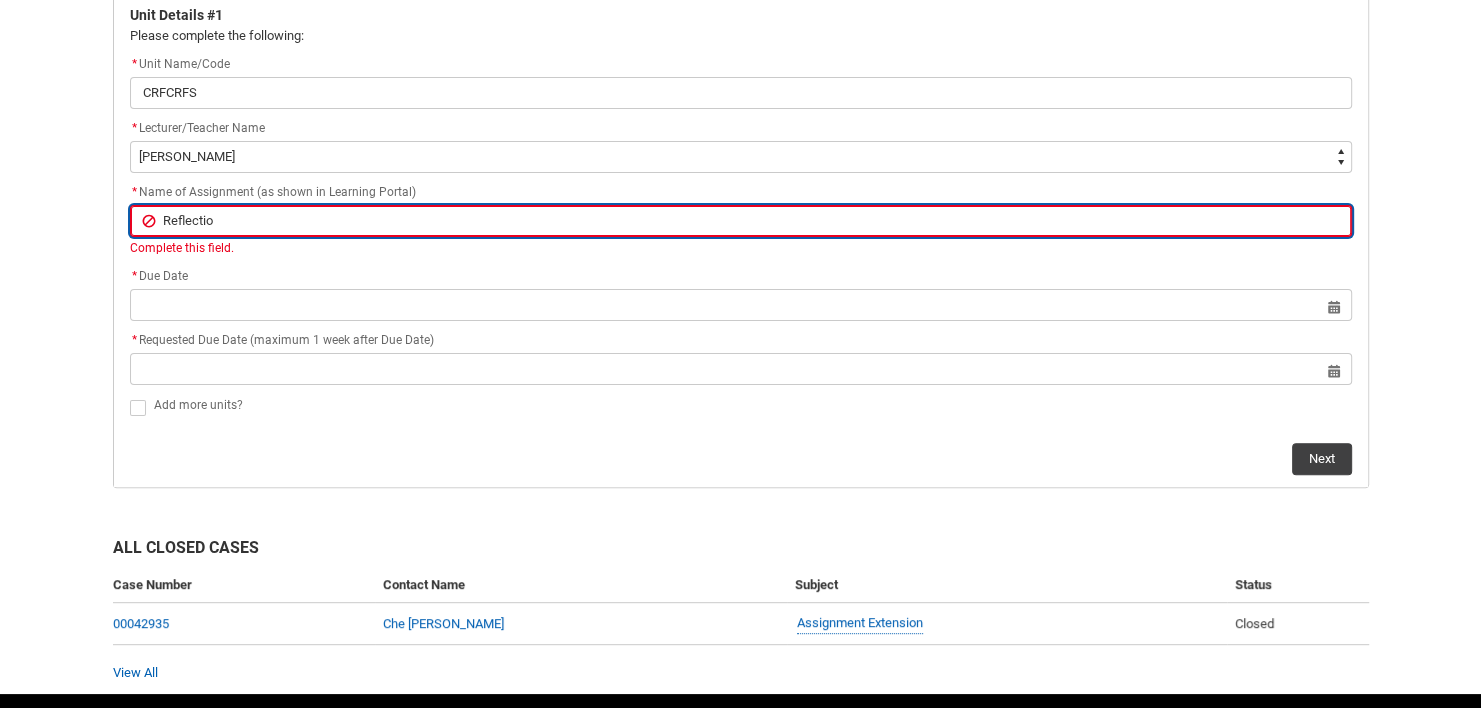 type on "Reflection" 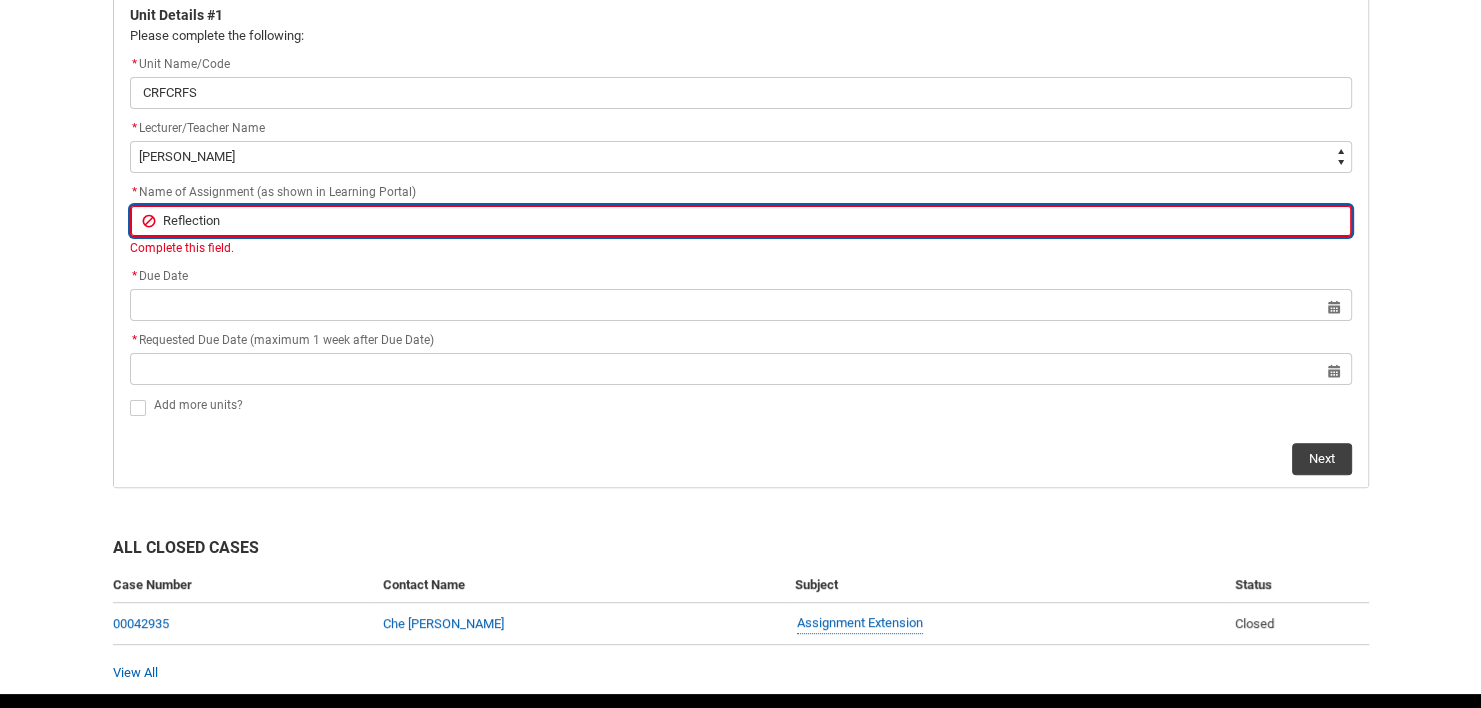 type on "Reflection" 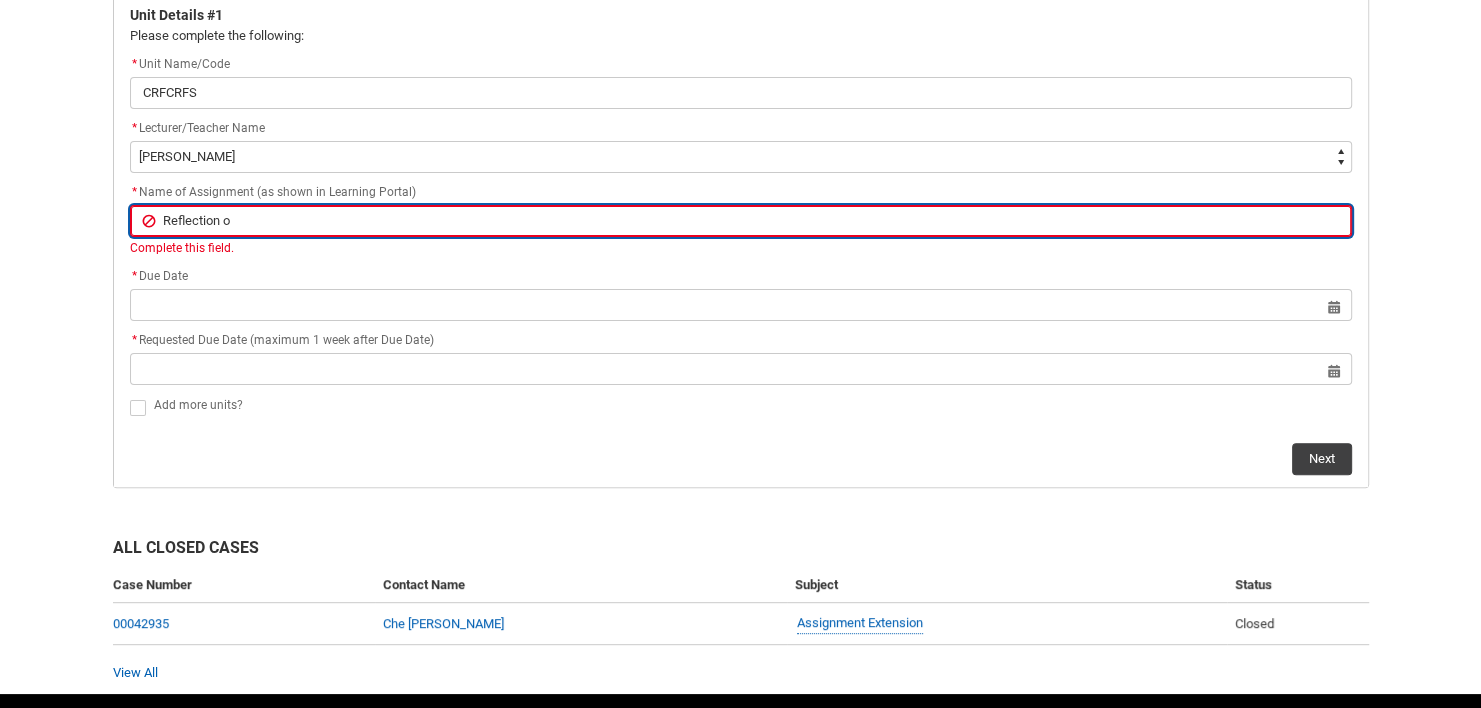 type on "Reflection on" 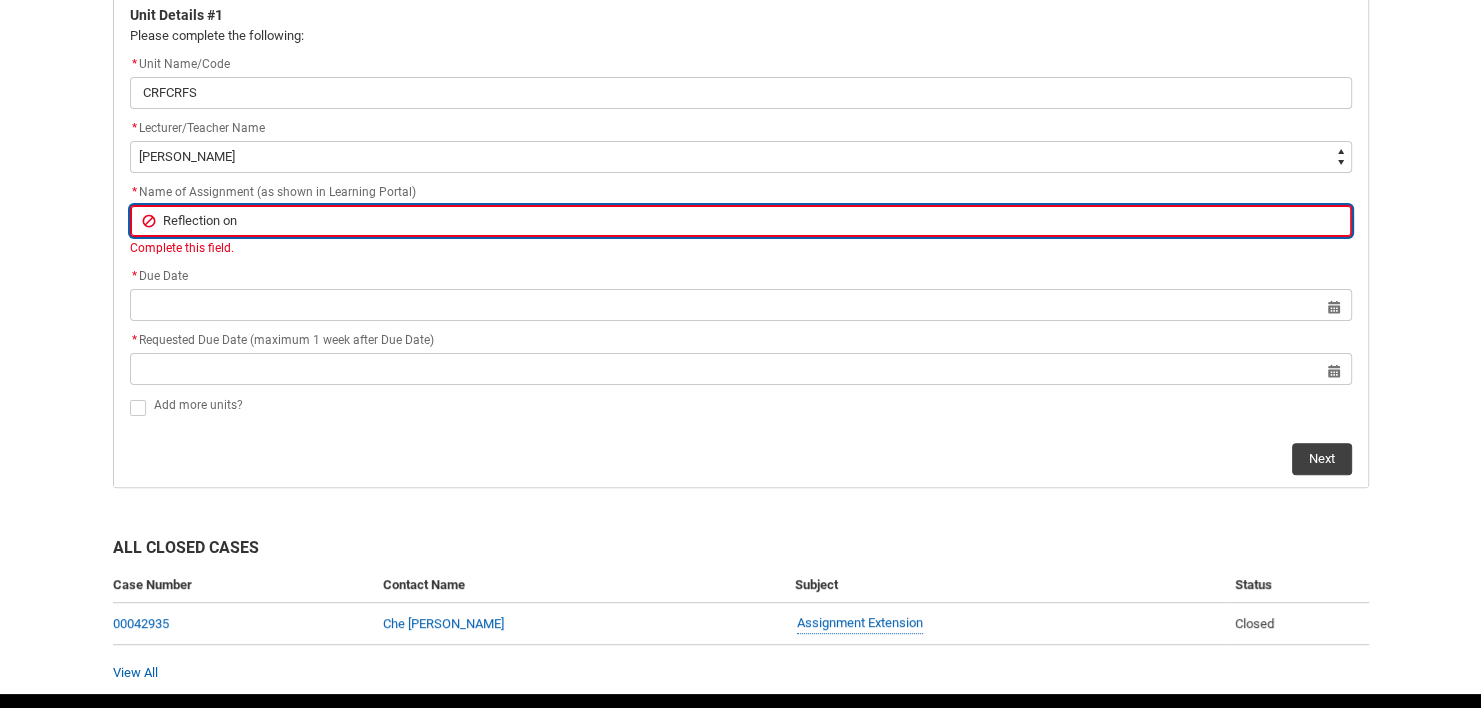 type on "Reflection on" 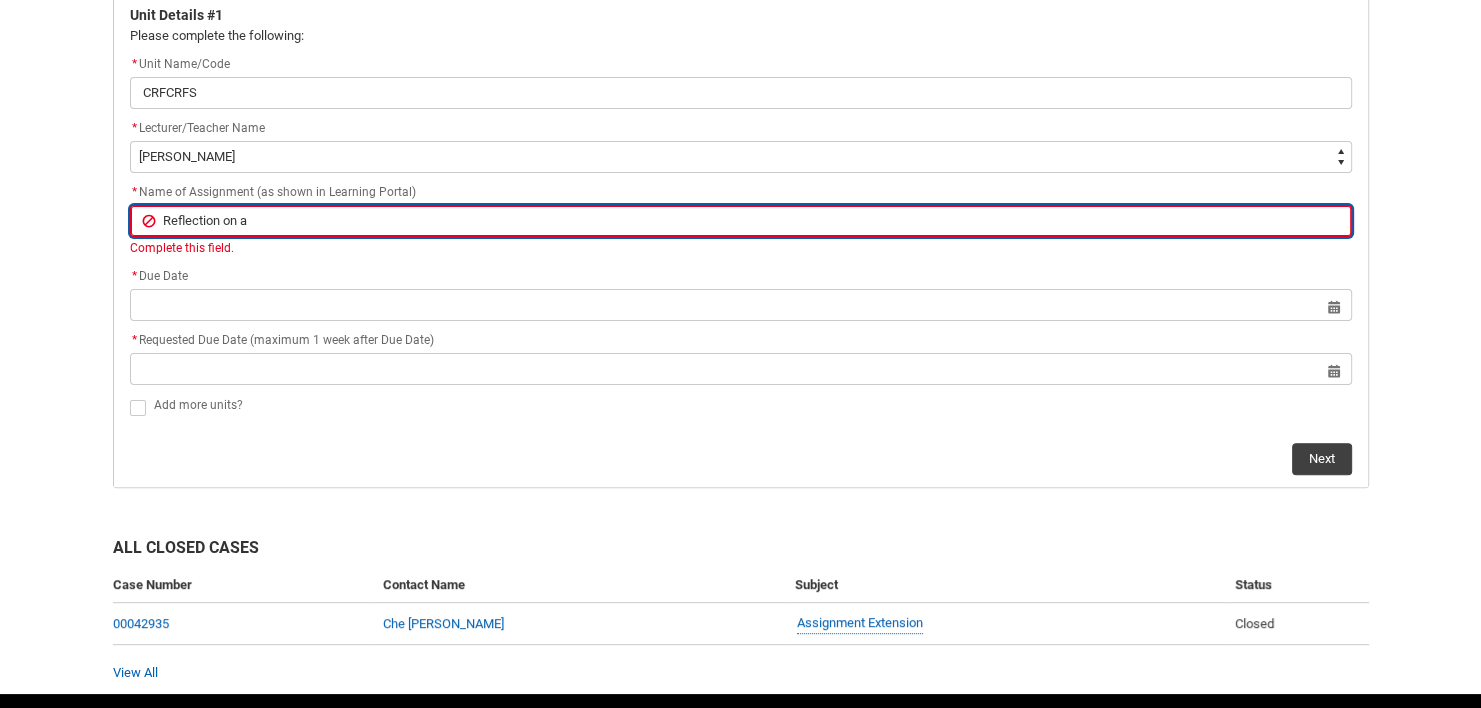 type on "Reflection on a" 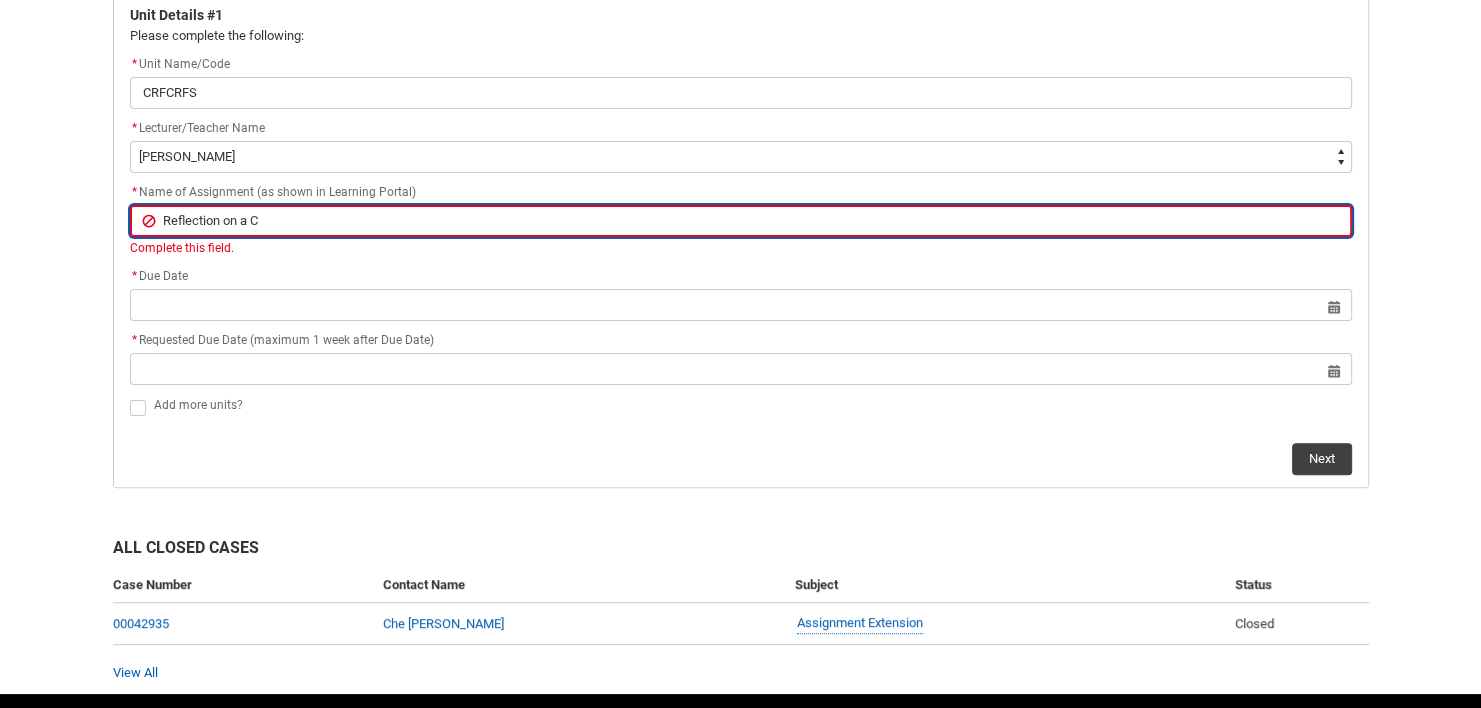 type on "Reflection on a Cr" 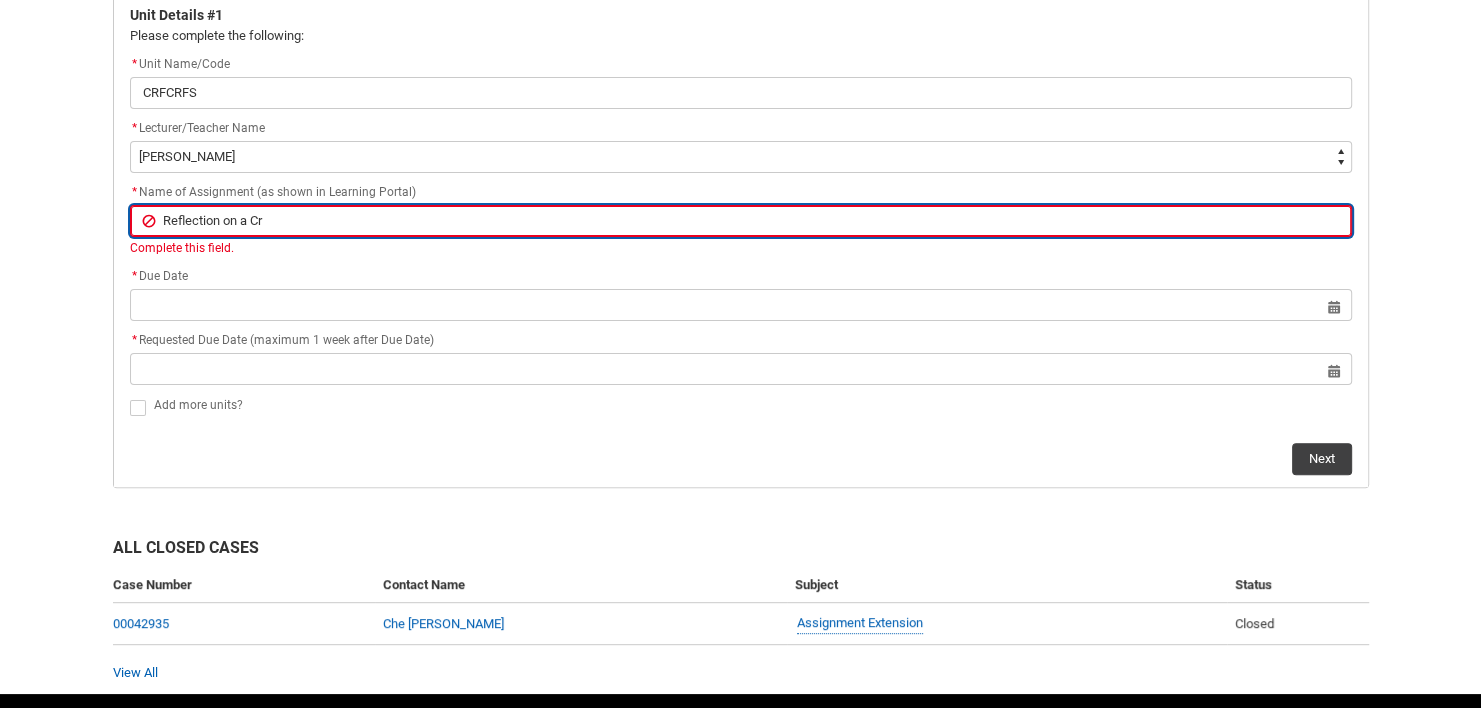 type on "Reflection on a Cre" 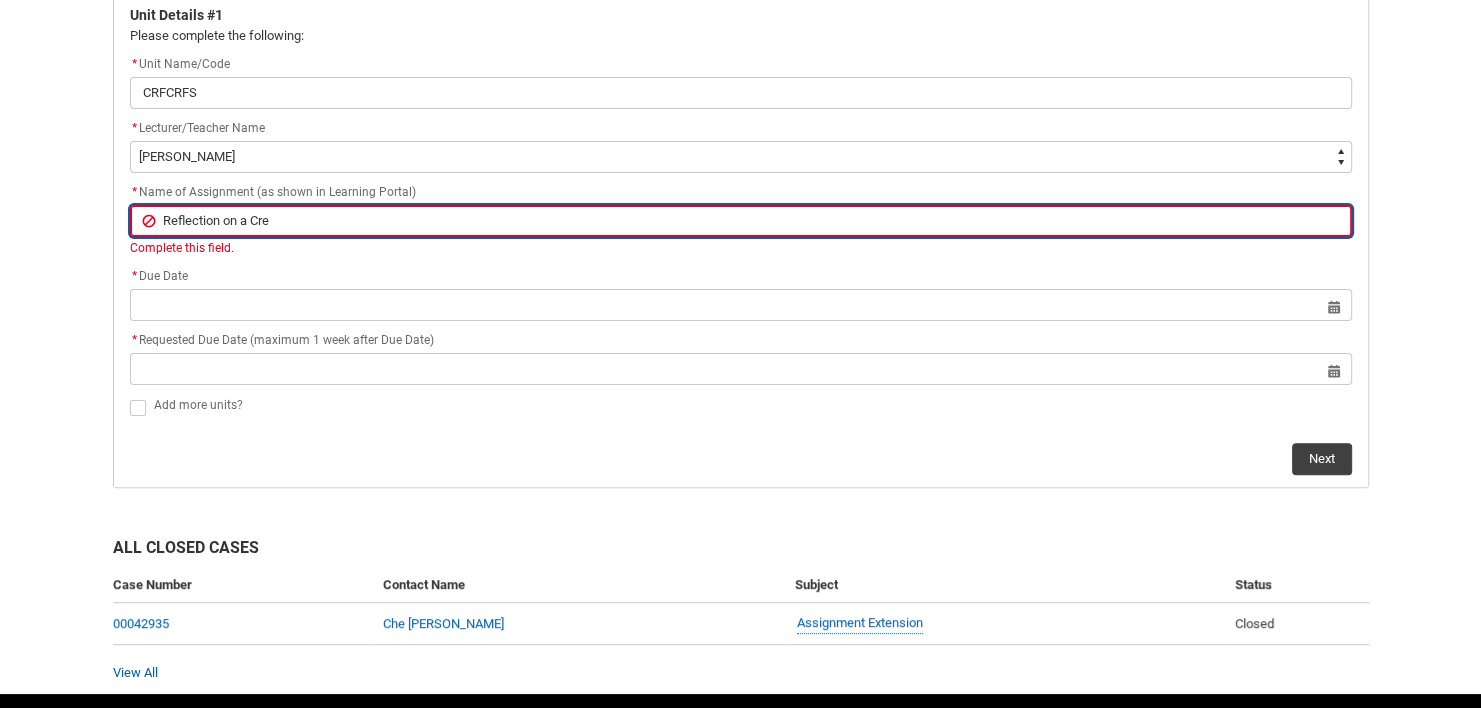 type on "Reflection on a Crea" 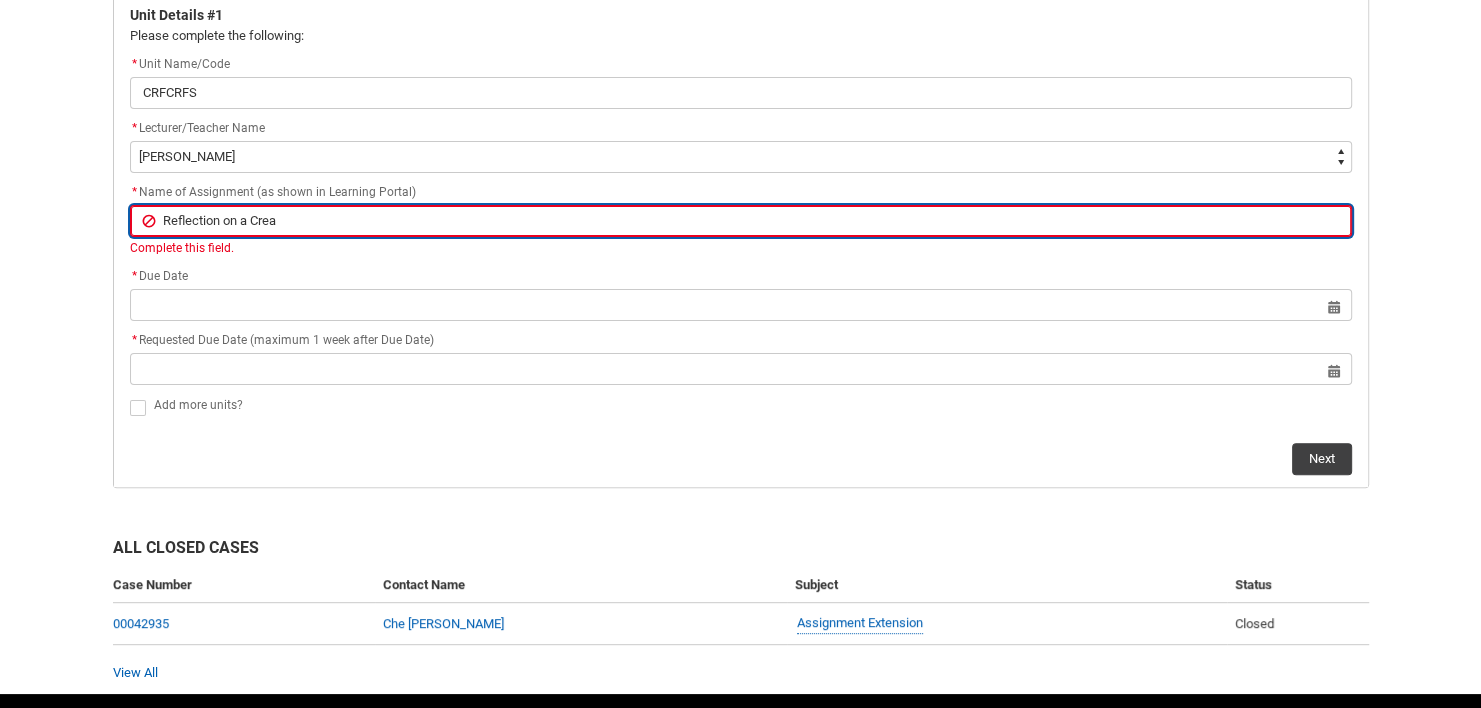 type on "Reflection on a Creat" 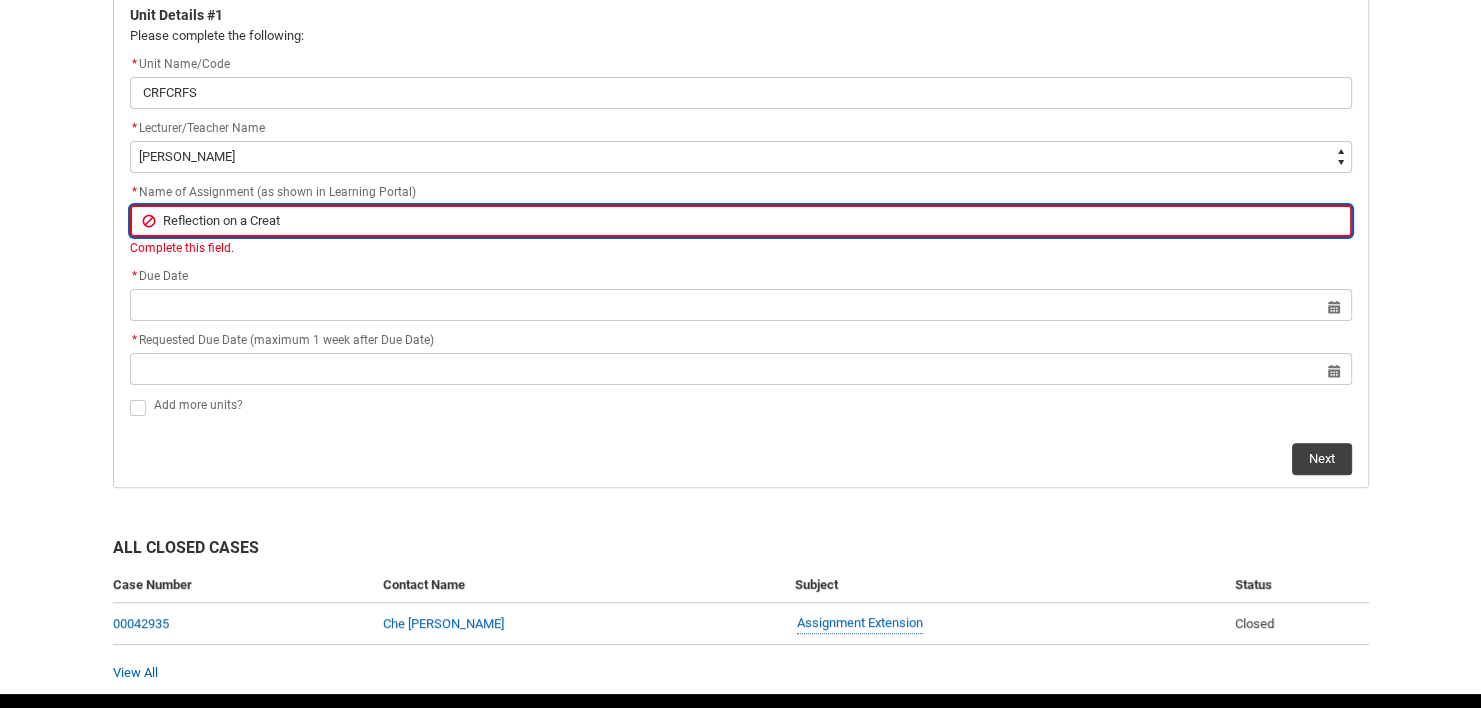 type on "Reflection on a Creati" 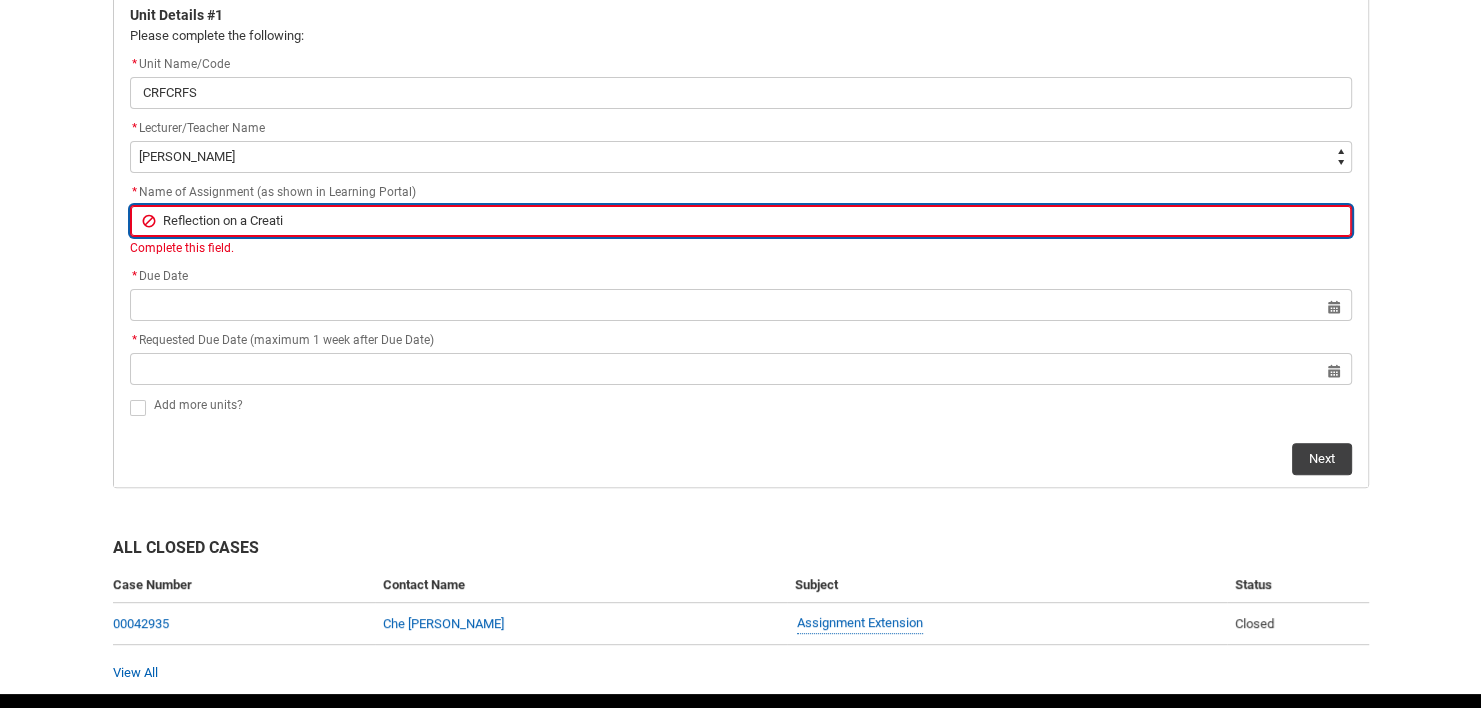 type on "Reflection on a Creativ" 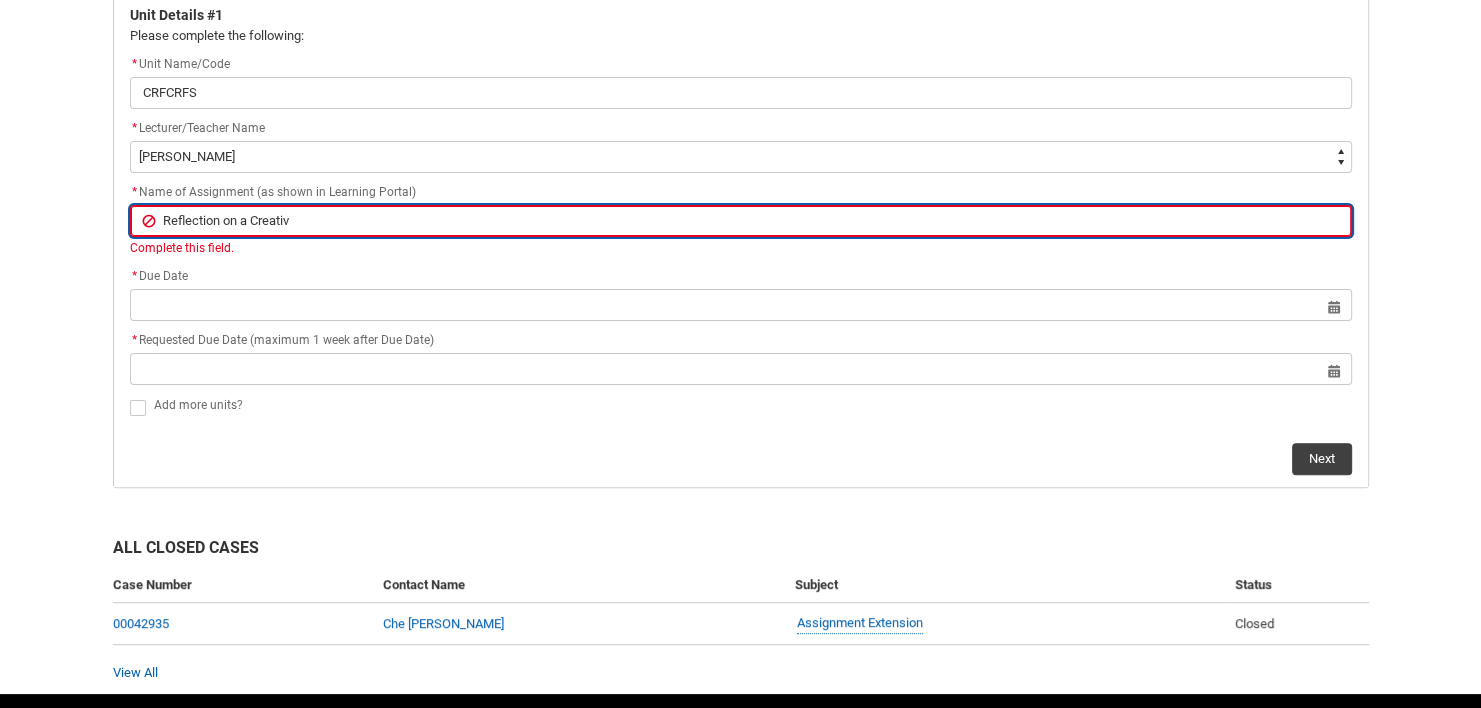 type on "Reflection on a Creative" 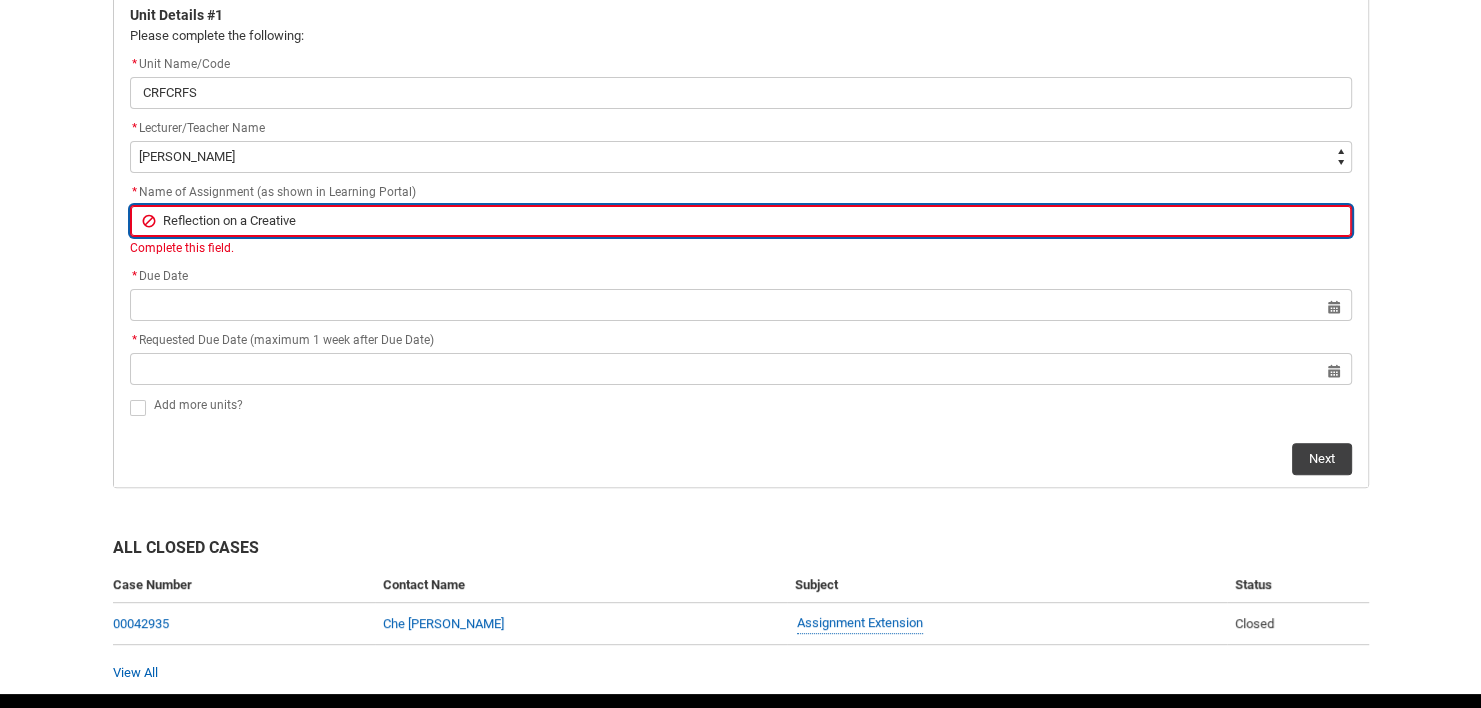type on "Reflection on a Creative" 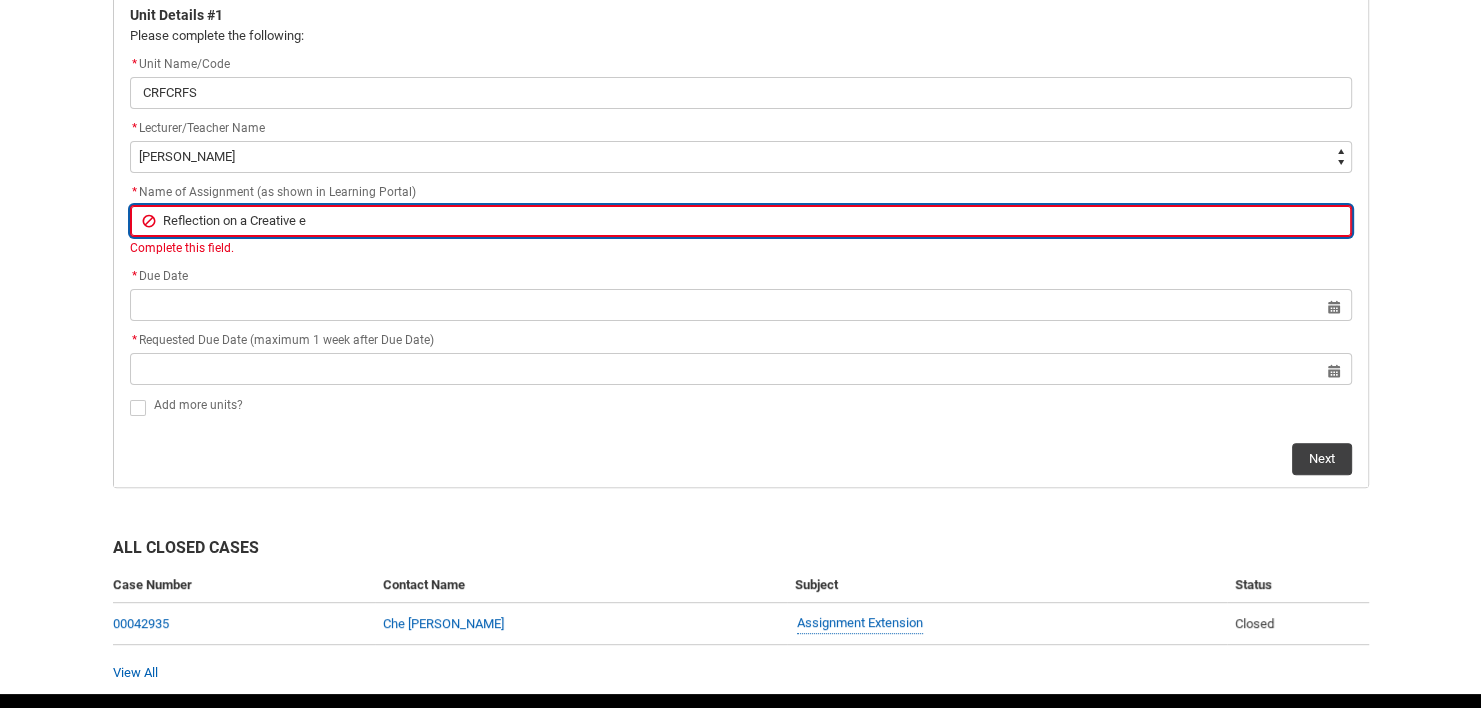 type on "Reflection on a Creative ex" 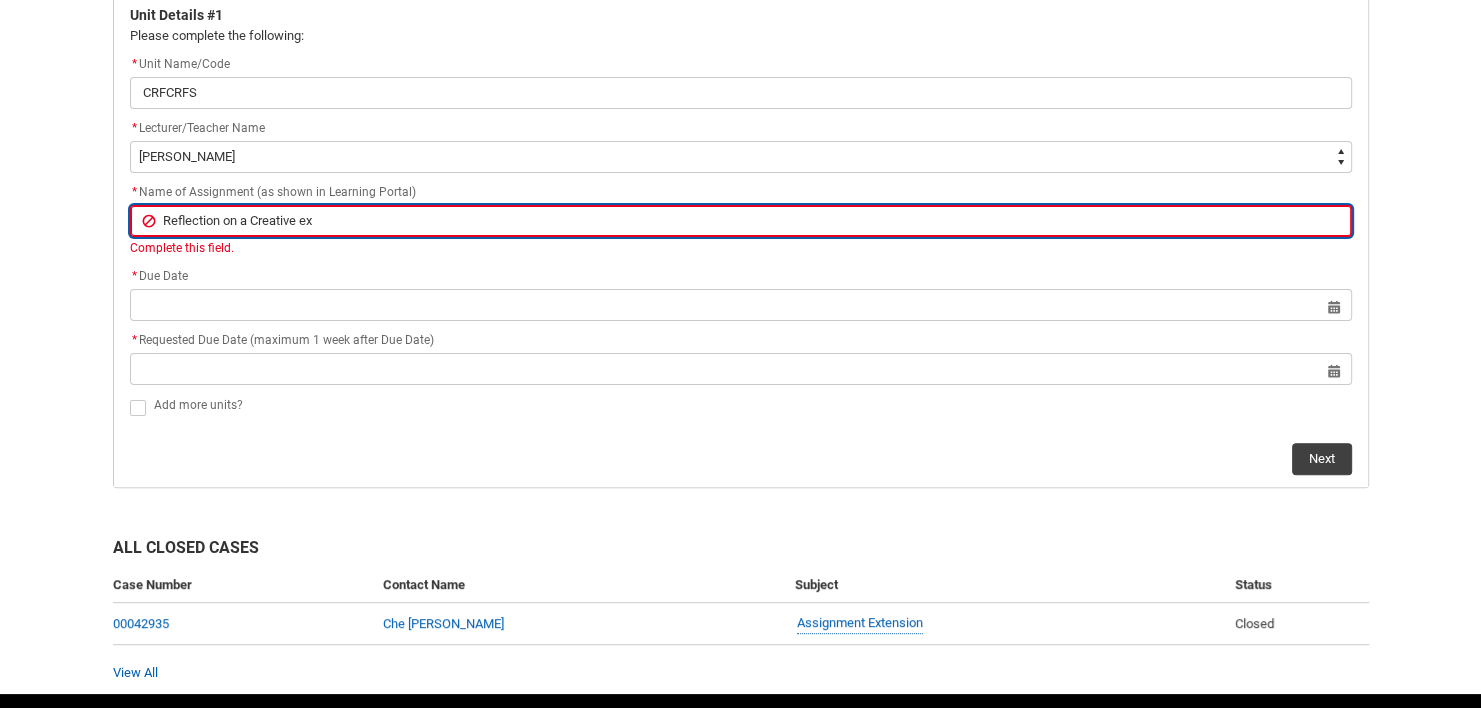 type on "Reflection on a Creative exp" 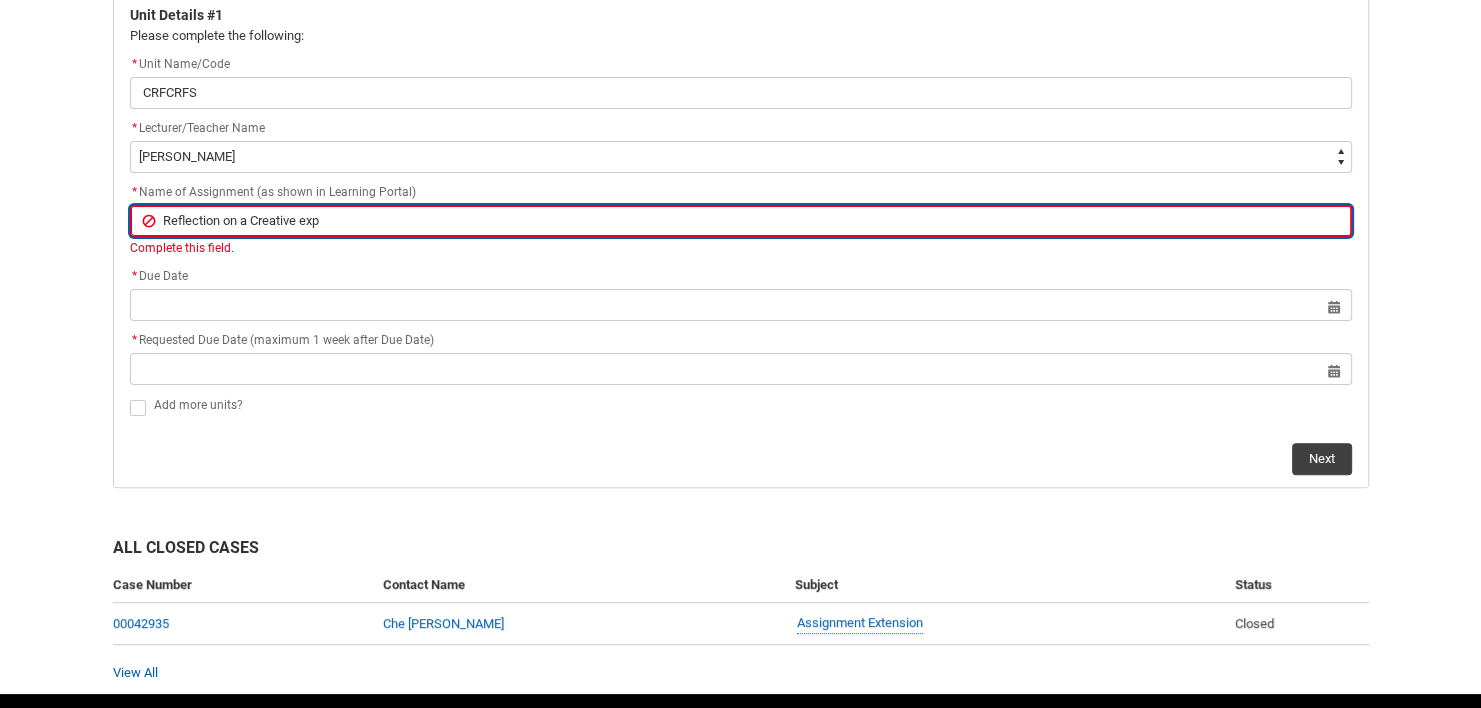 type on "Reflection on a Creative expe" 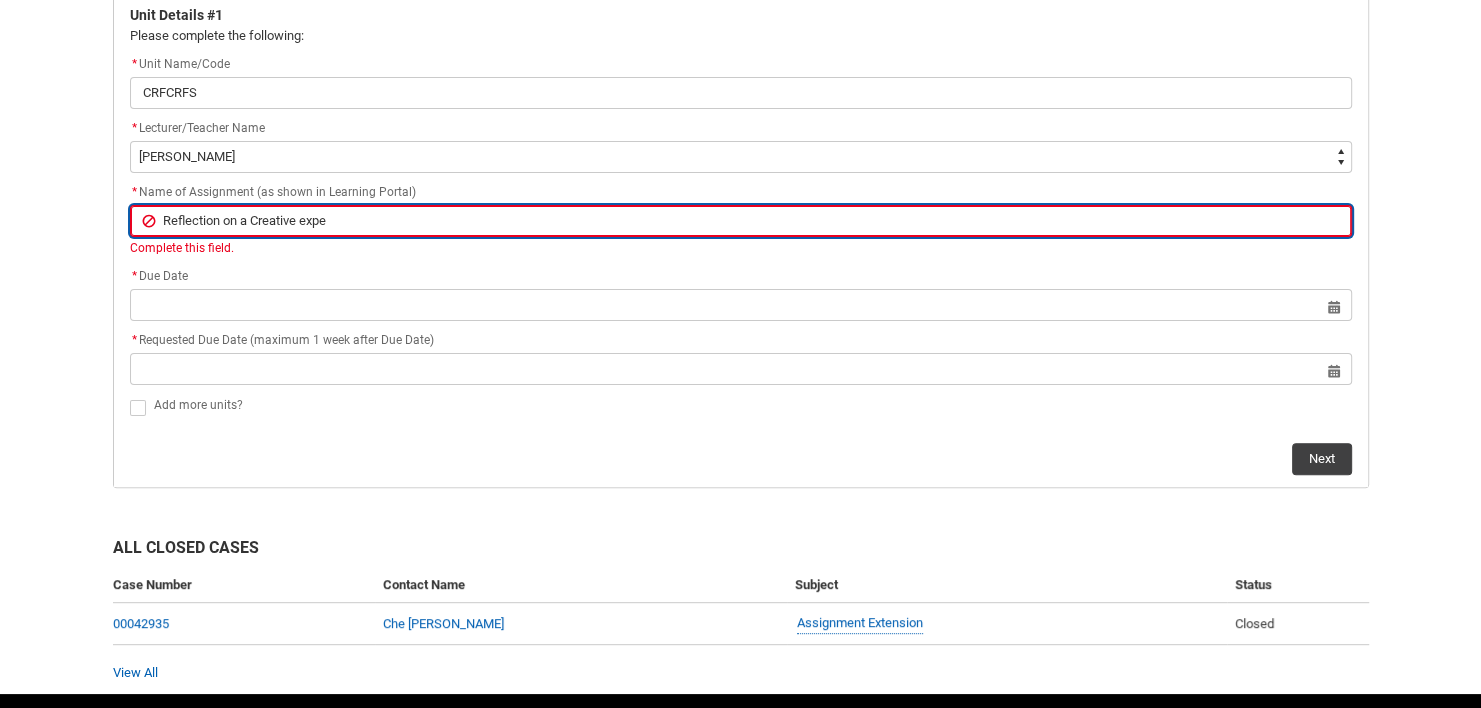 type on "Reflection on a Creative exper" 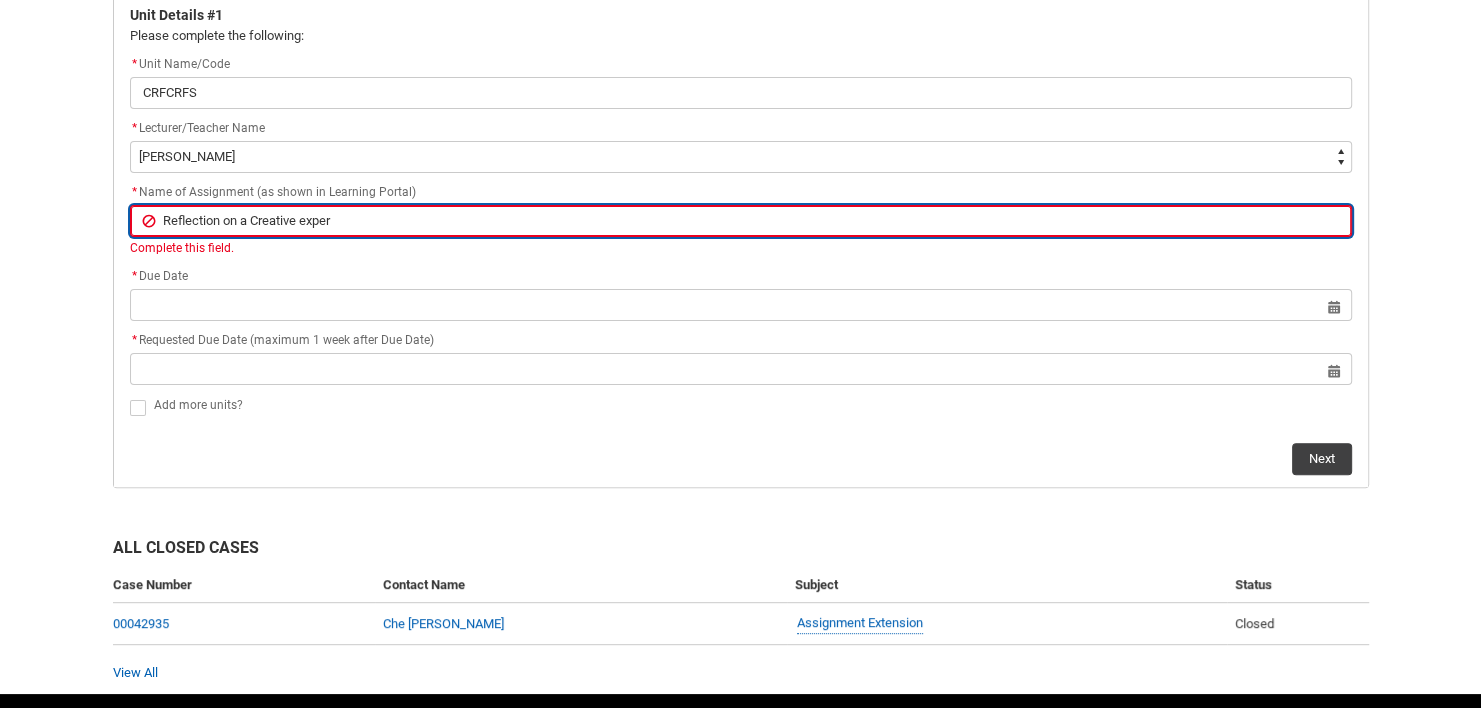 type on "Reflection on a Creative experi" 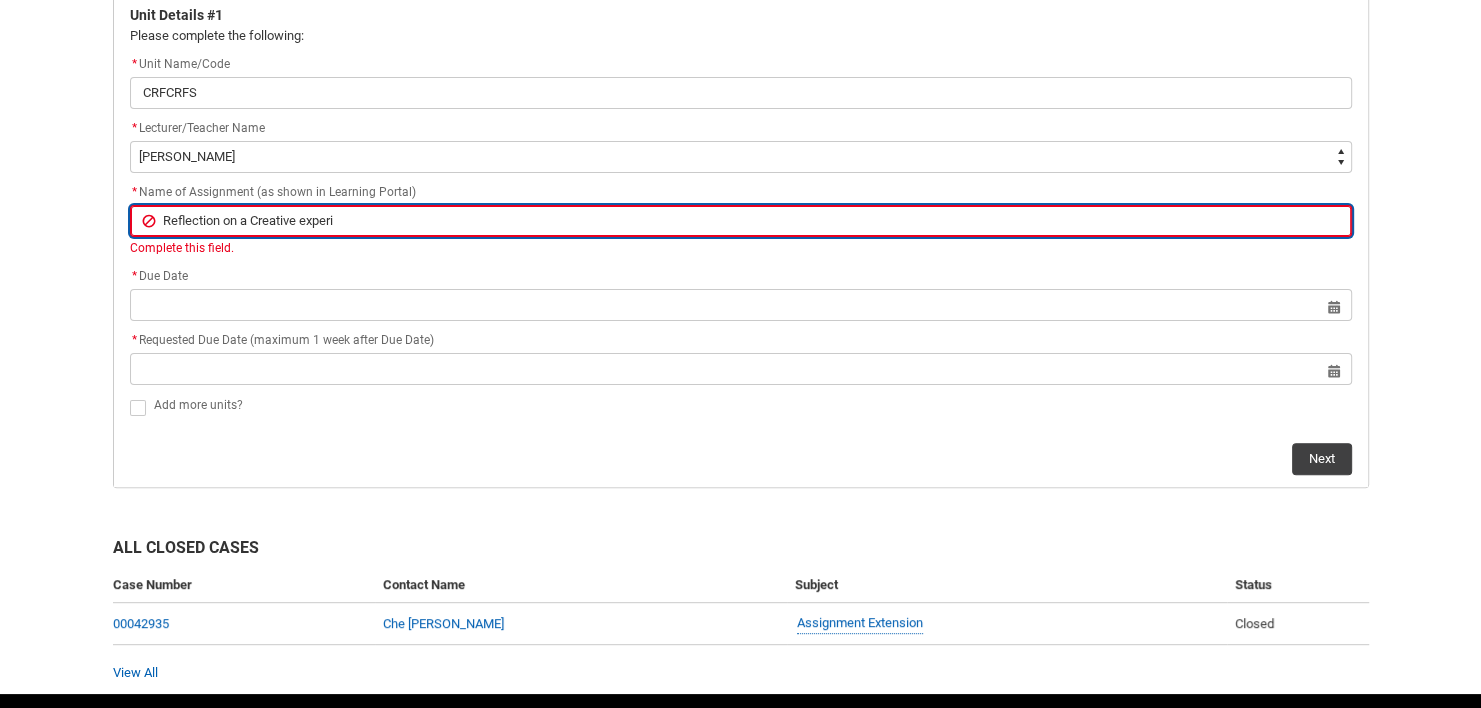 type on "Reflection on a Creative experie" 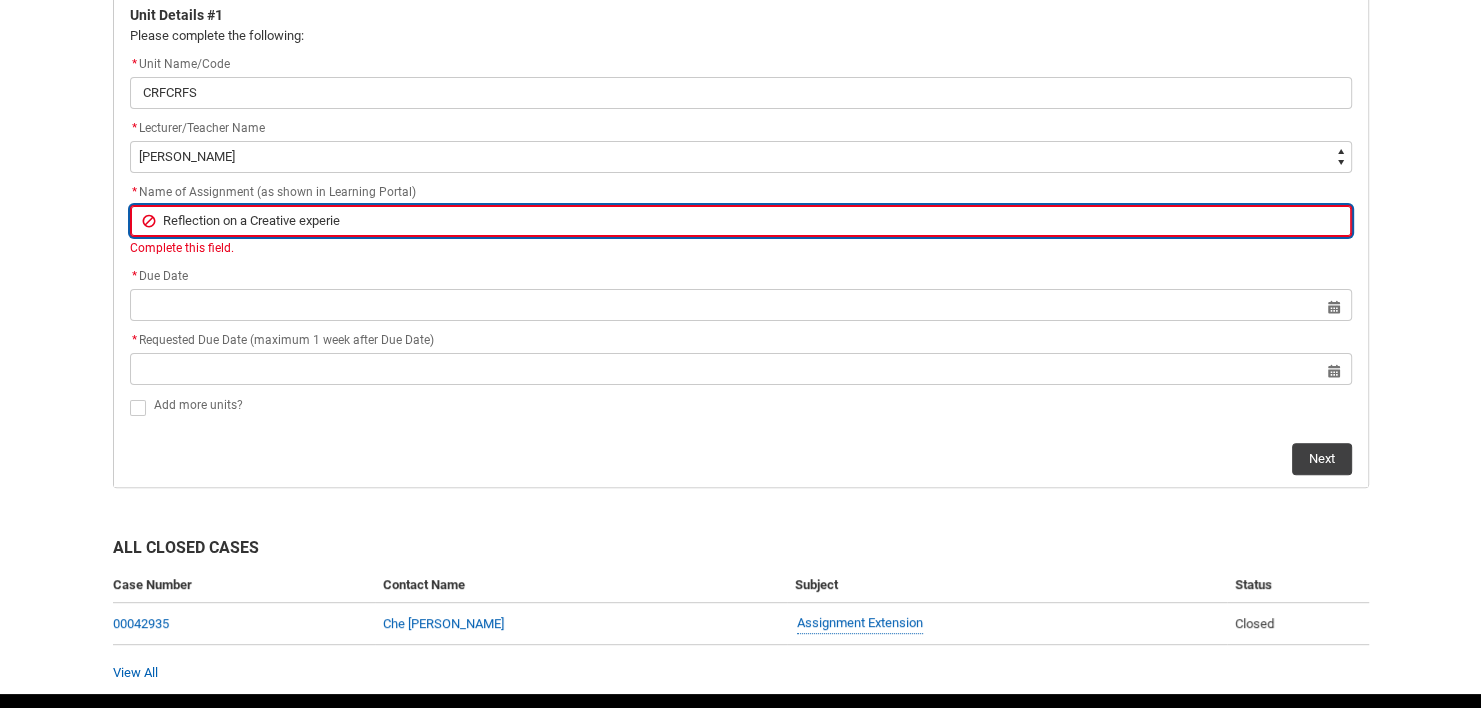 type on "Reflection on a Creative experien" 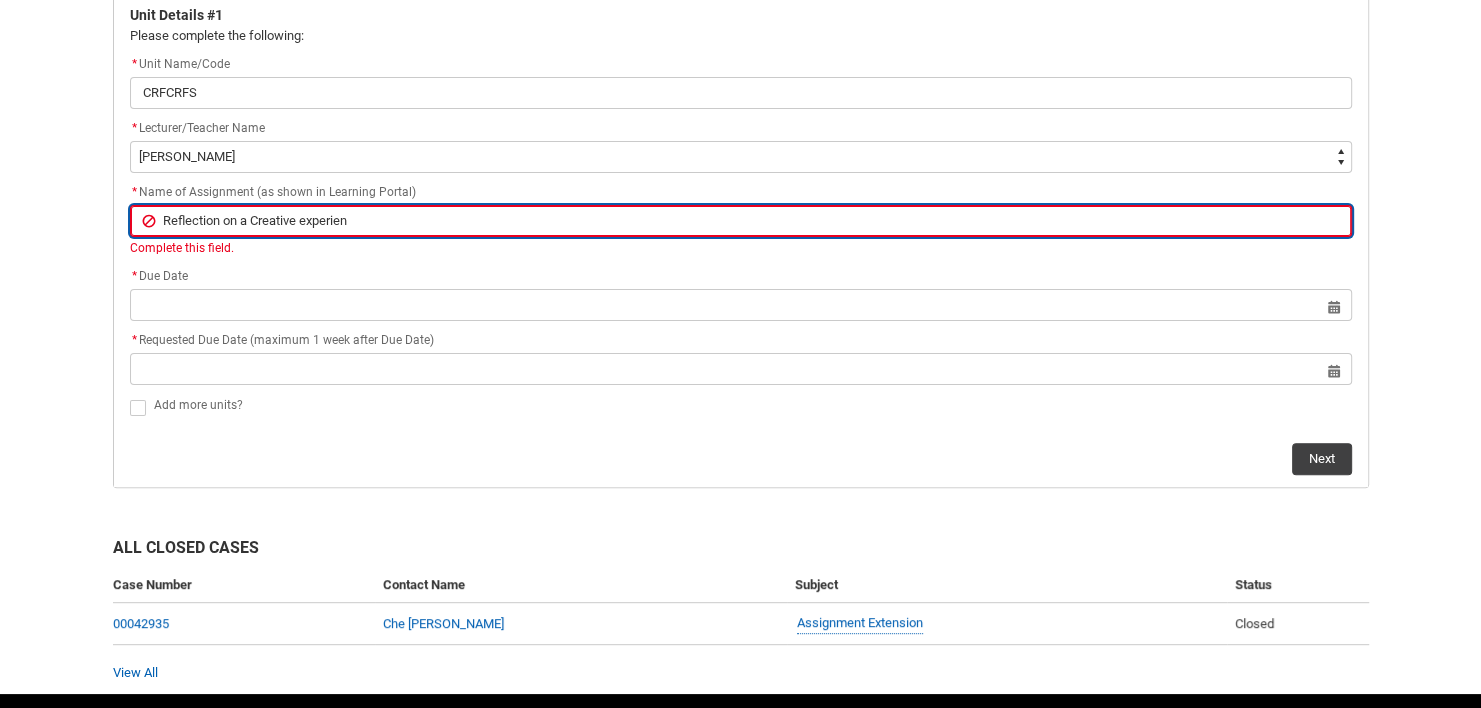 type on "Reflection on a Creative experienc" 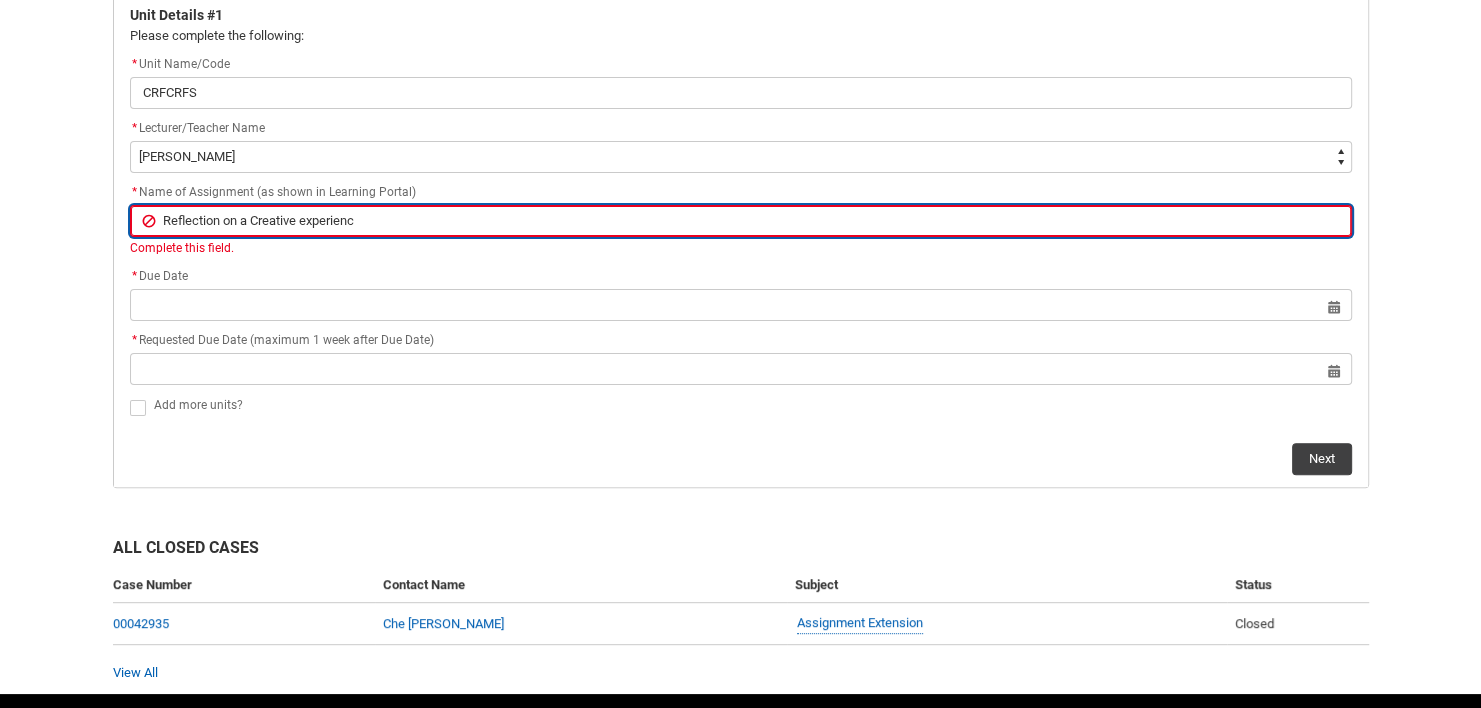 type on "Reflection on a Creative experience" 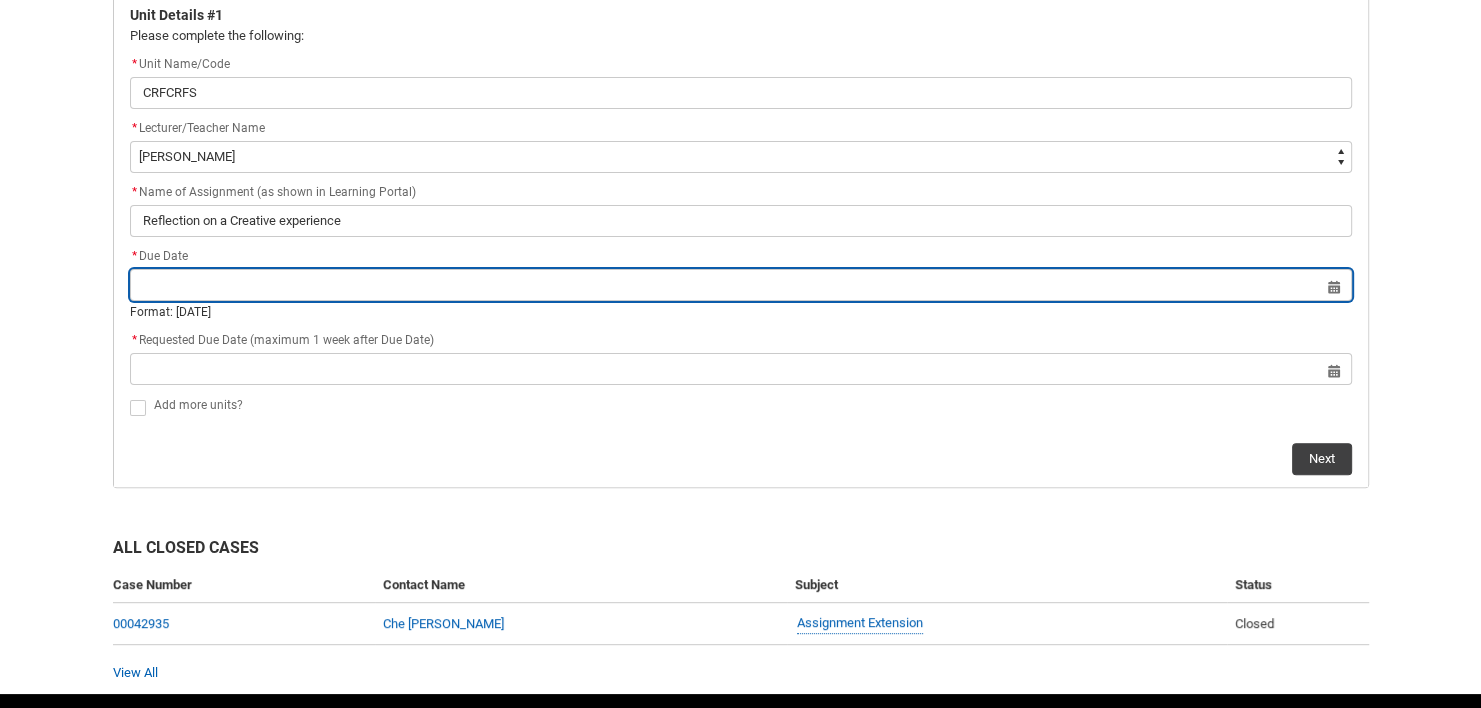 click on "Select a date for   Format: [DATE]" 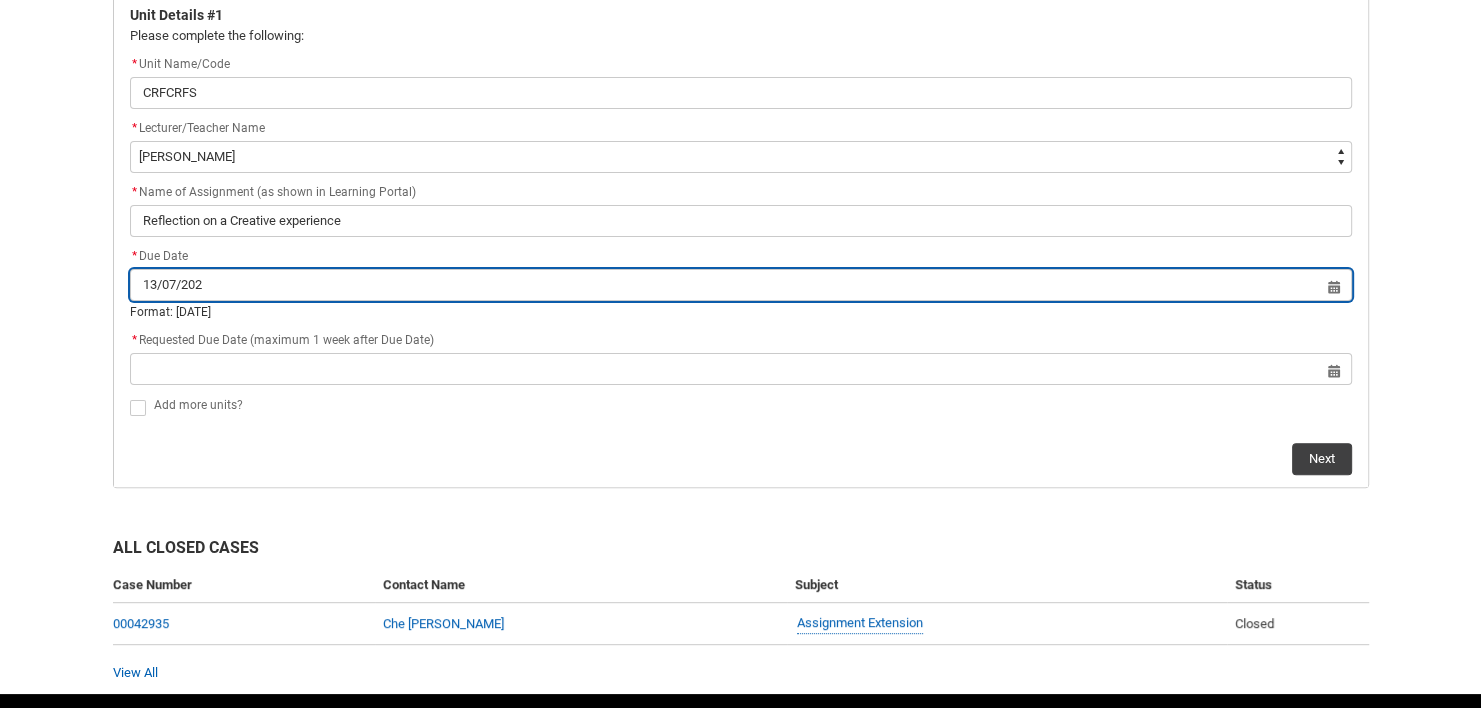 type on "[DATE]" 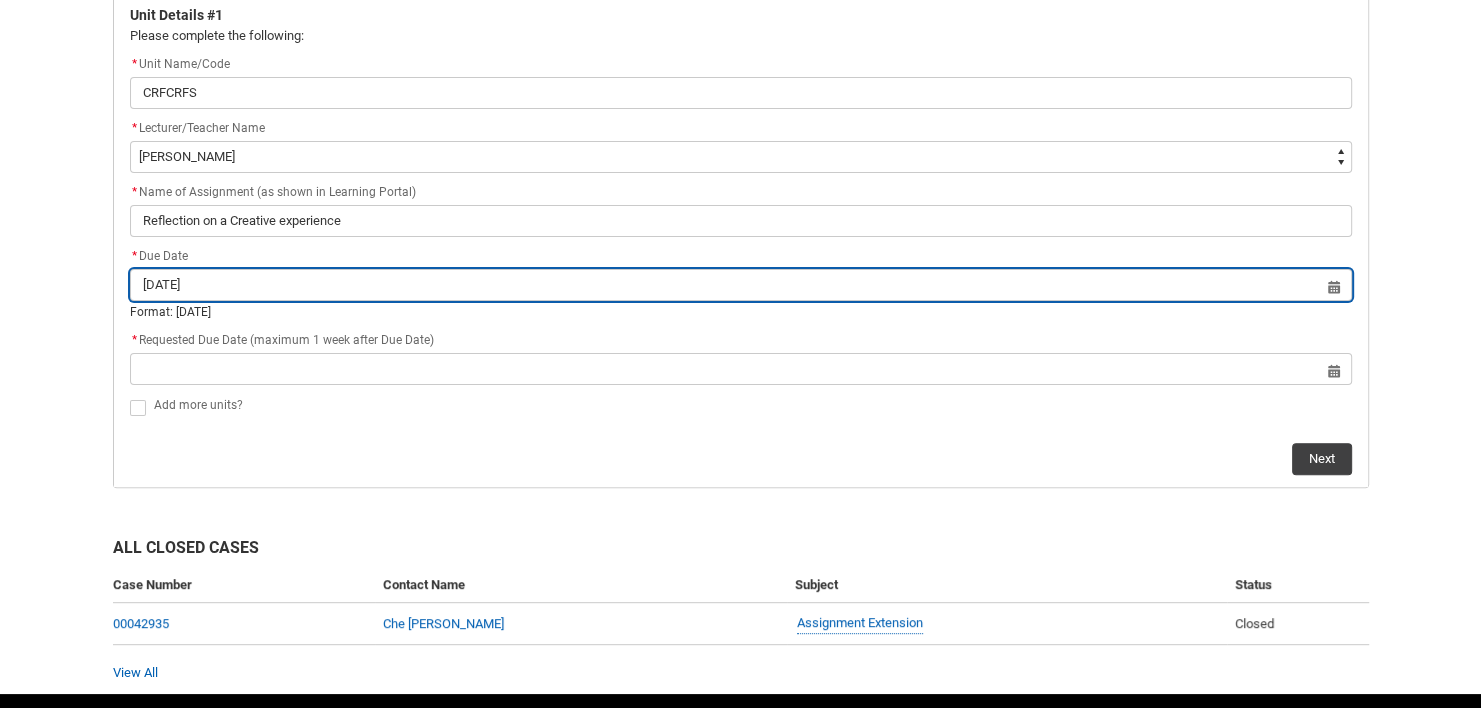 type on "[DATE]" 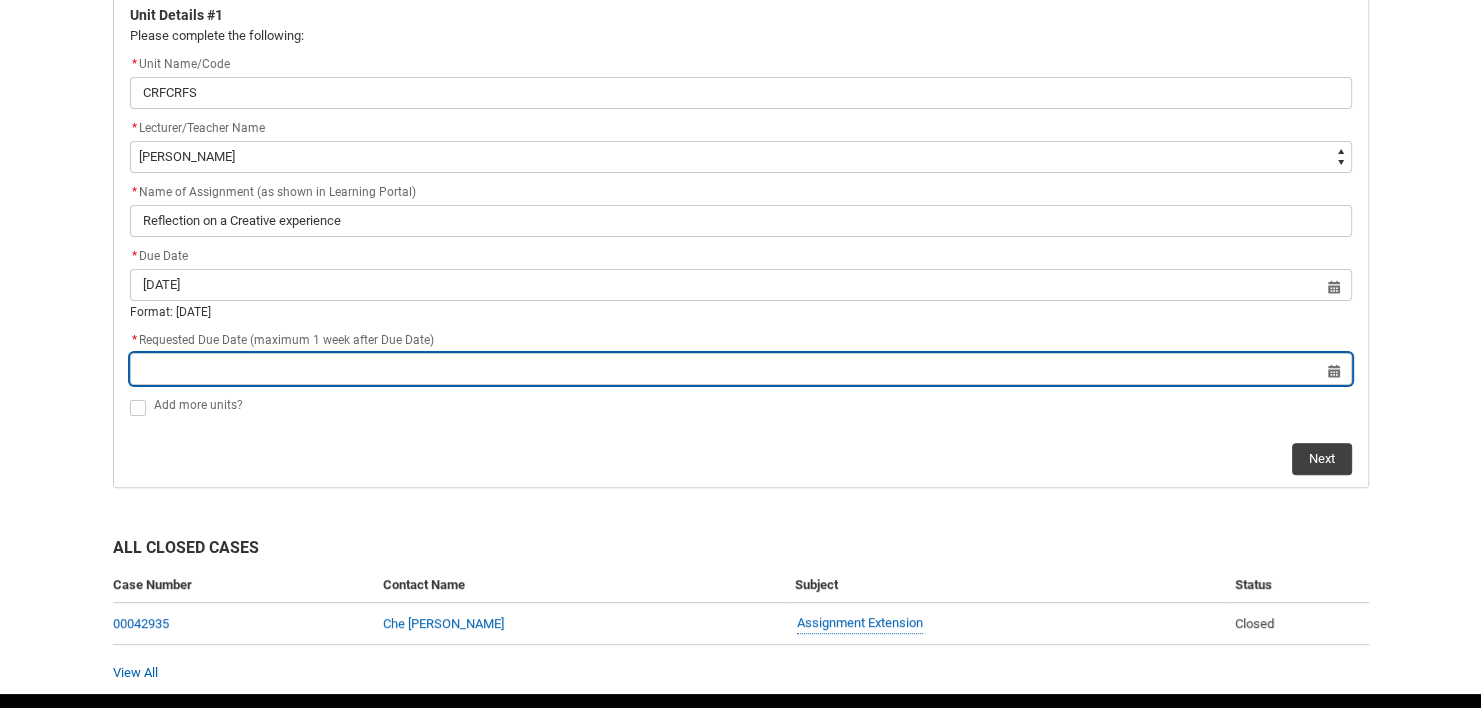 type on "[DATE]" 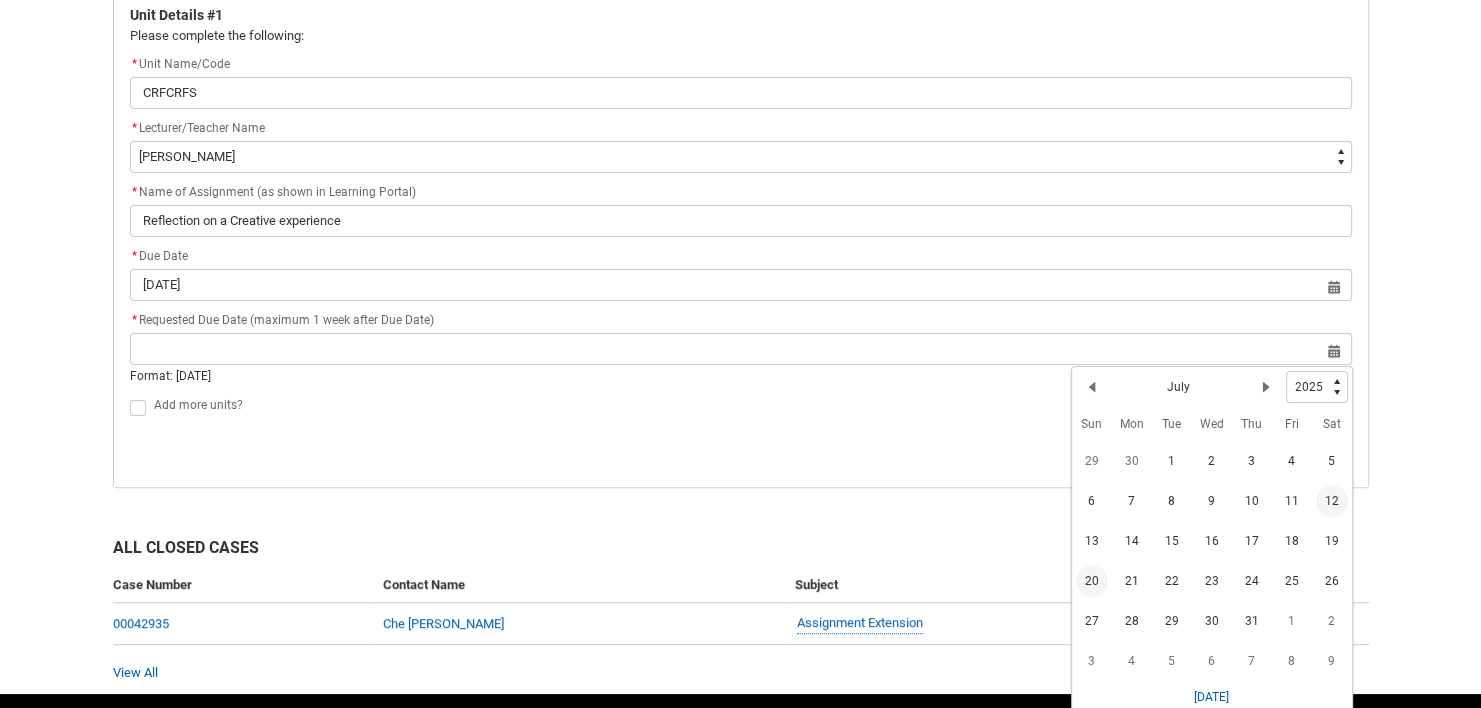 click on "20" 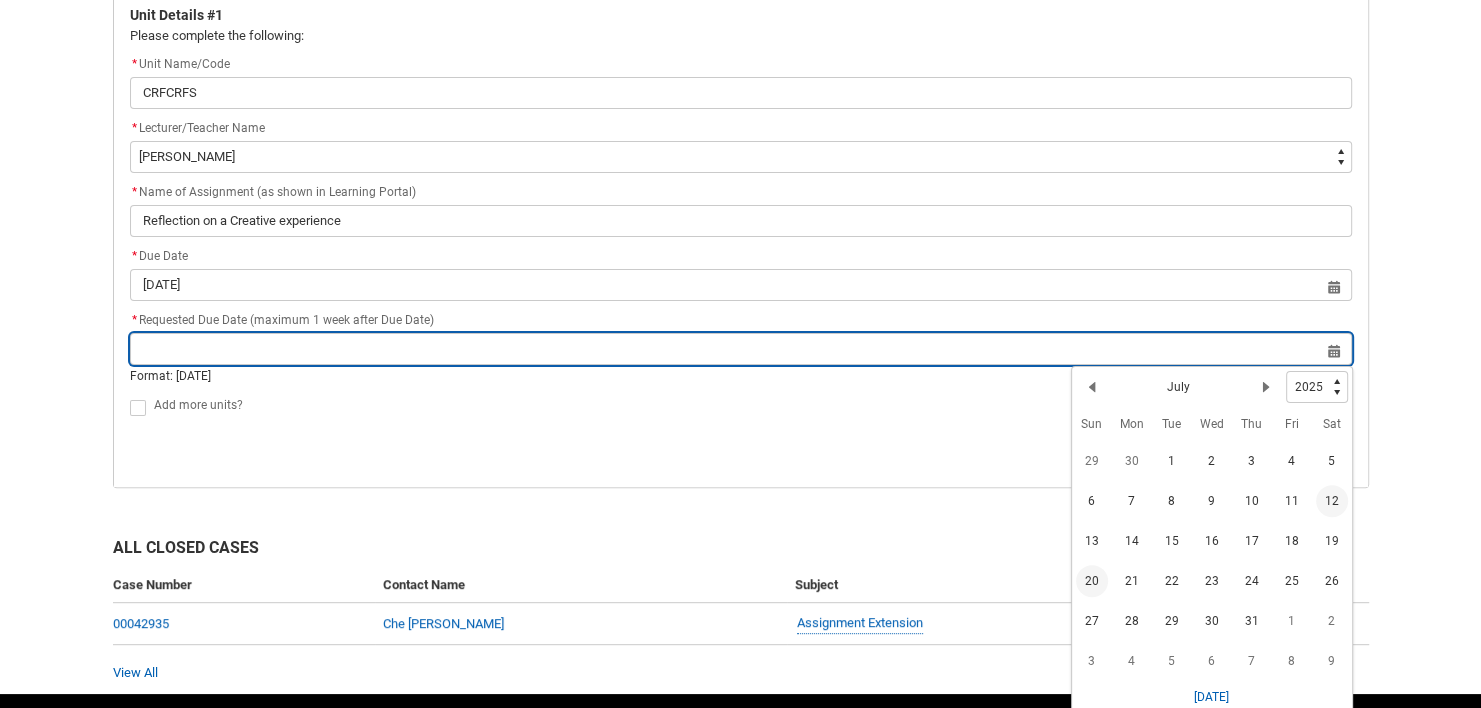 type on "[DATE]" 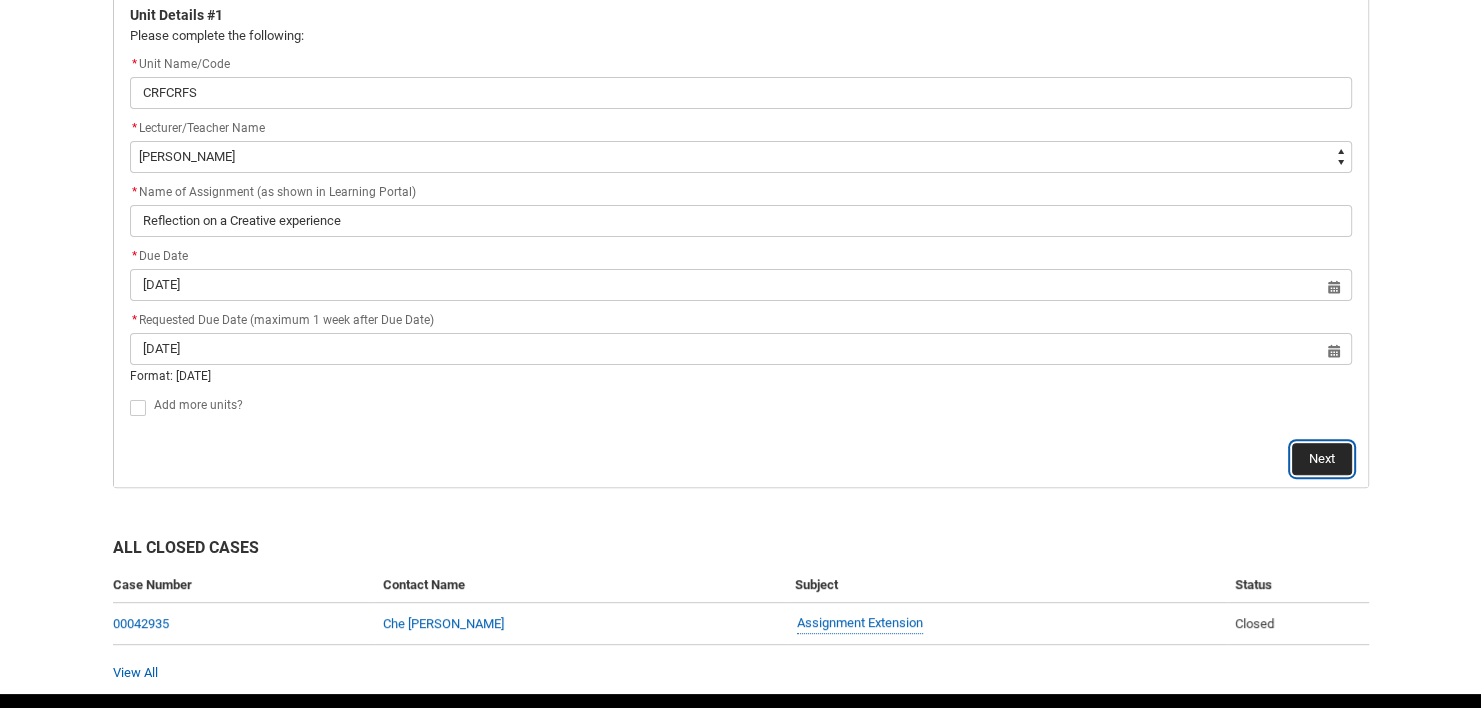 click on "Next" 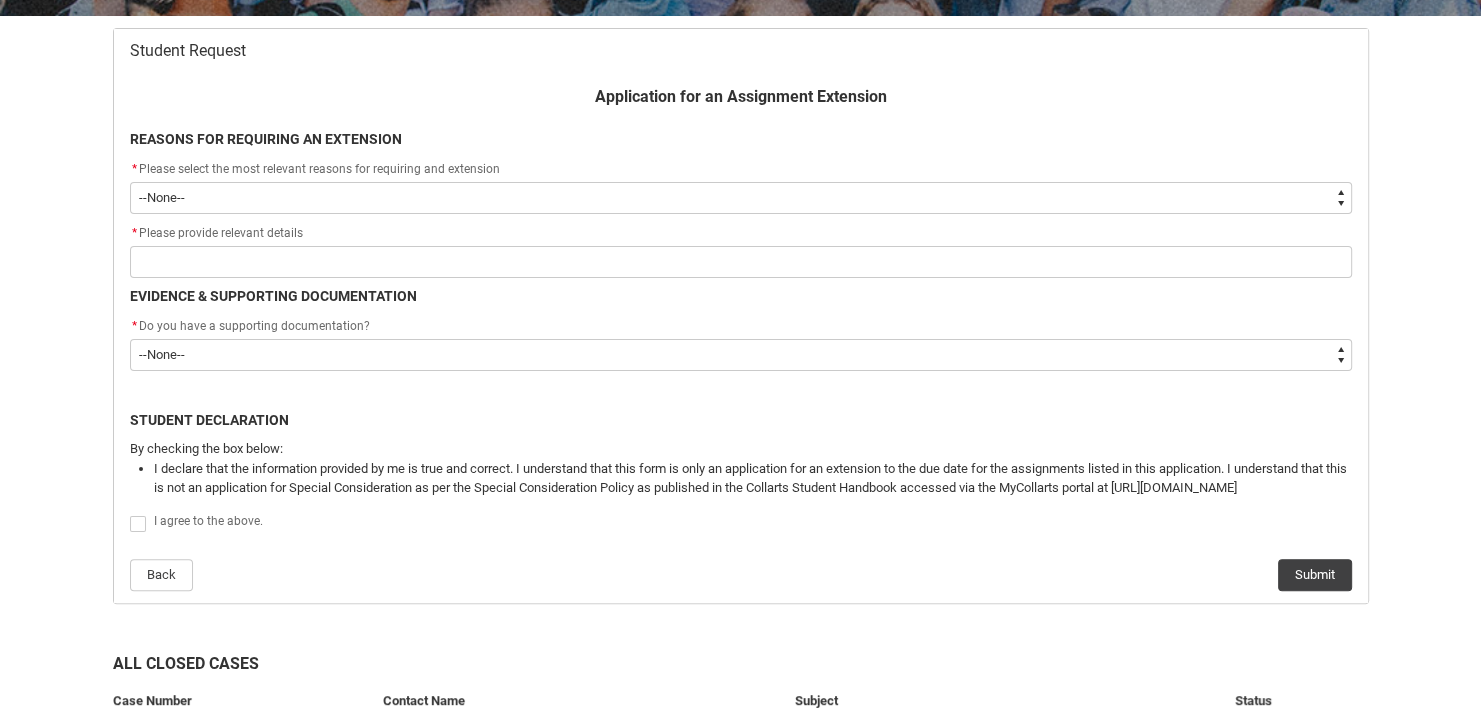 scroll, scrollTop: 384, scrollLeft: 0, axis: vertical 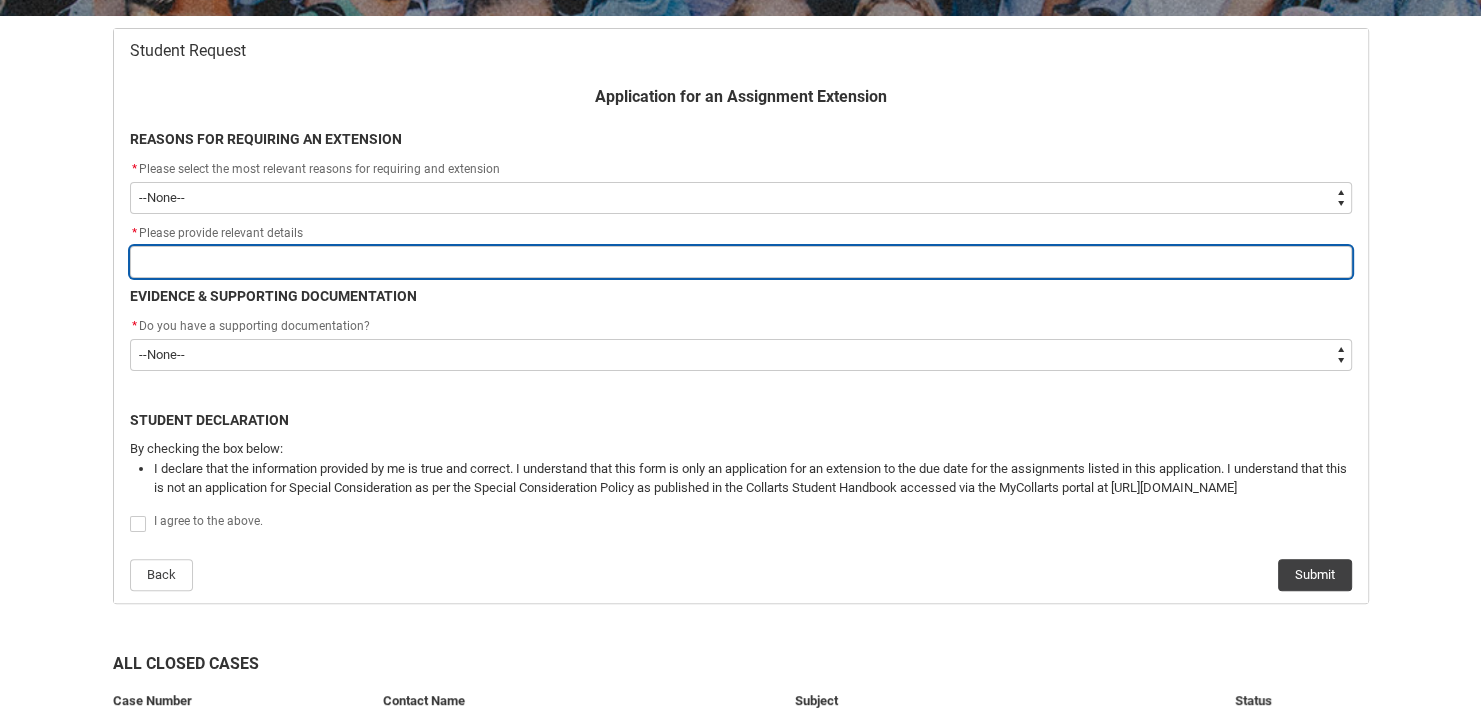 click at bounding box center [741, 262] 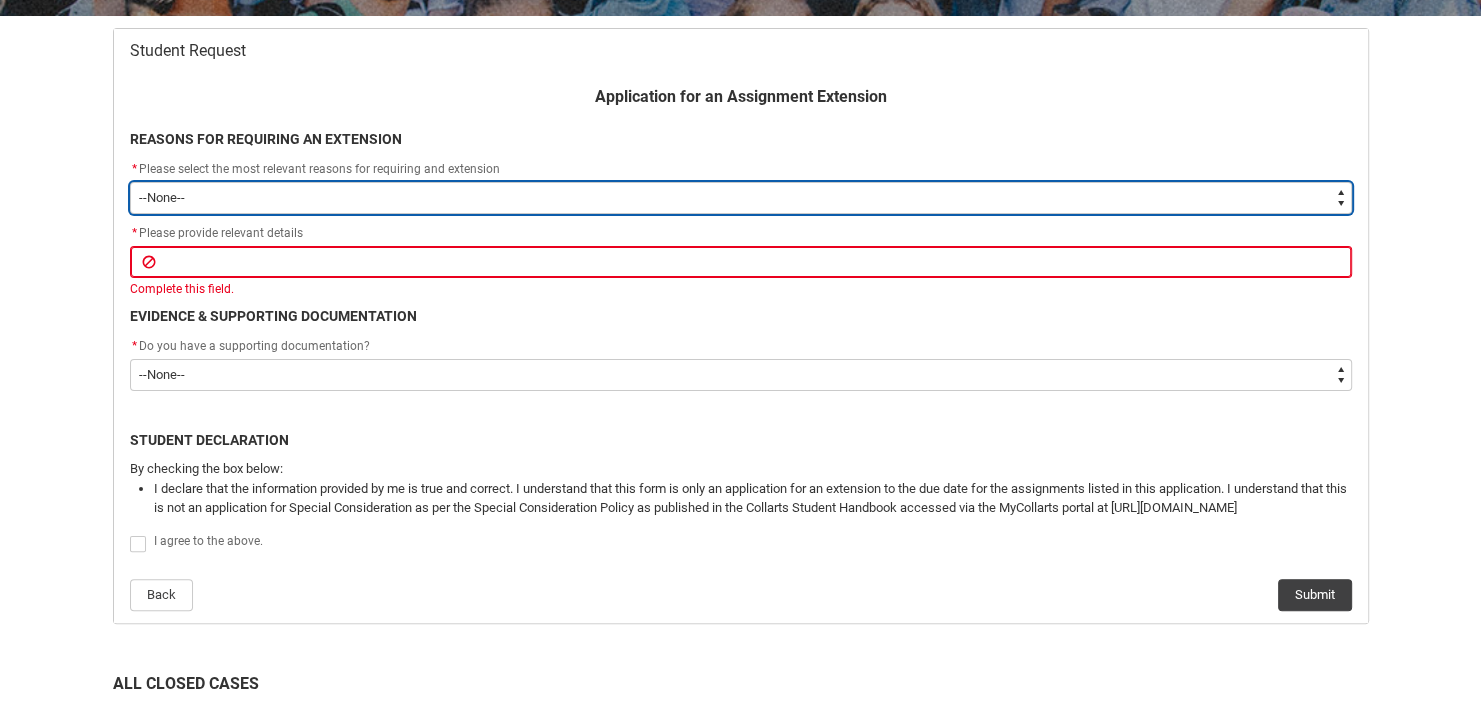 click on "--None-- Medical Reasons Work obligations Family obligations Academic Difficulties Significant religious or cultural reasons Other" at bounding box center (741, 198) 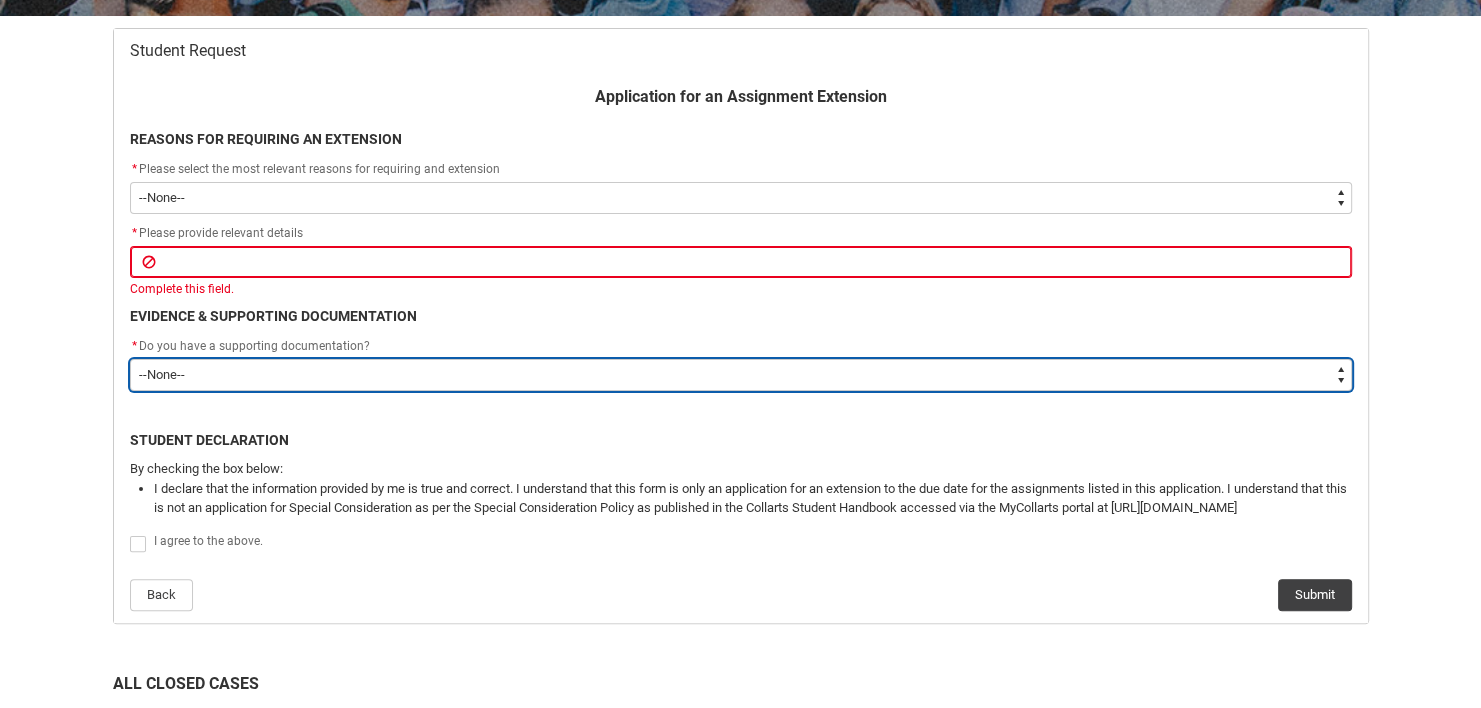 click on "--None-- Yes No" at bounding box center [741, 375] 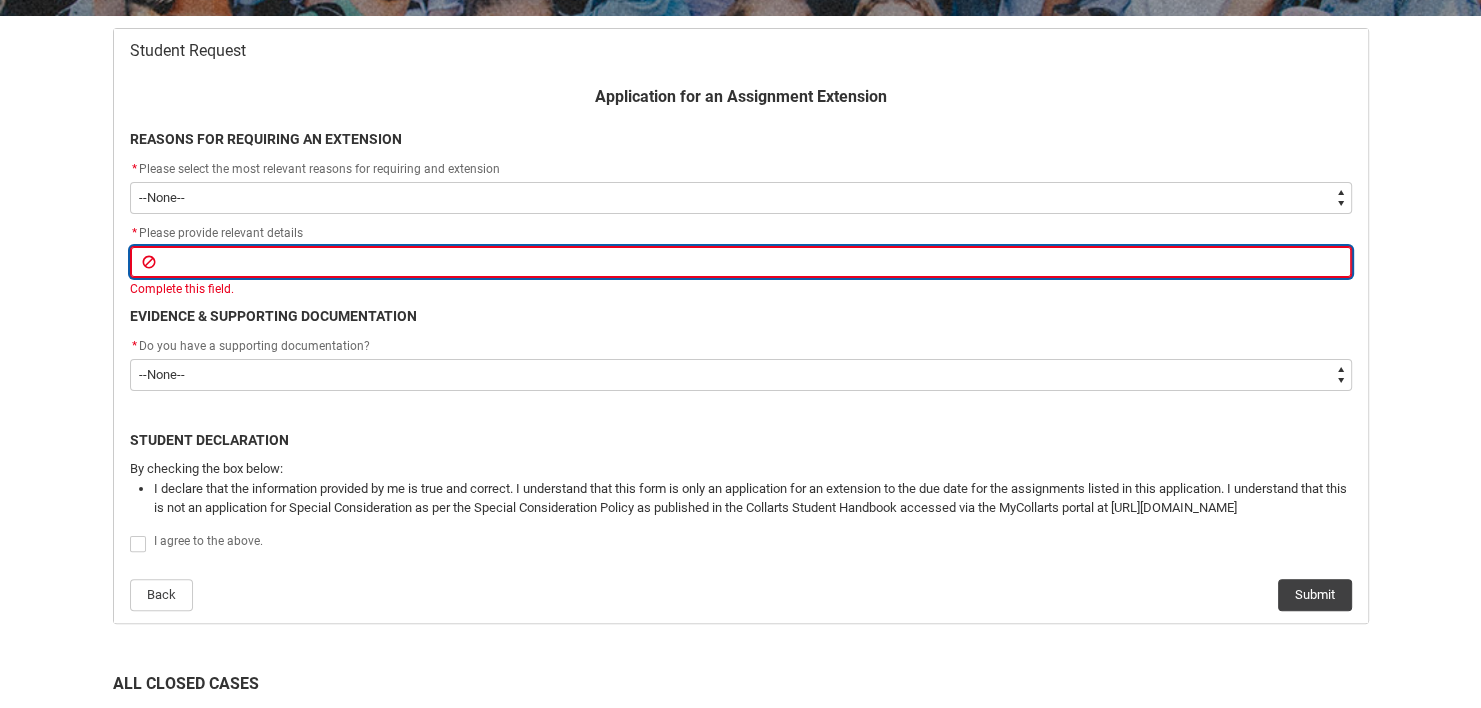 click at bounding box center (741, 262) 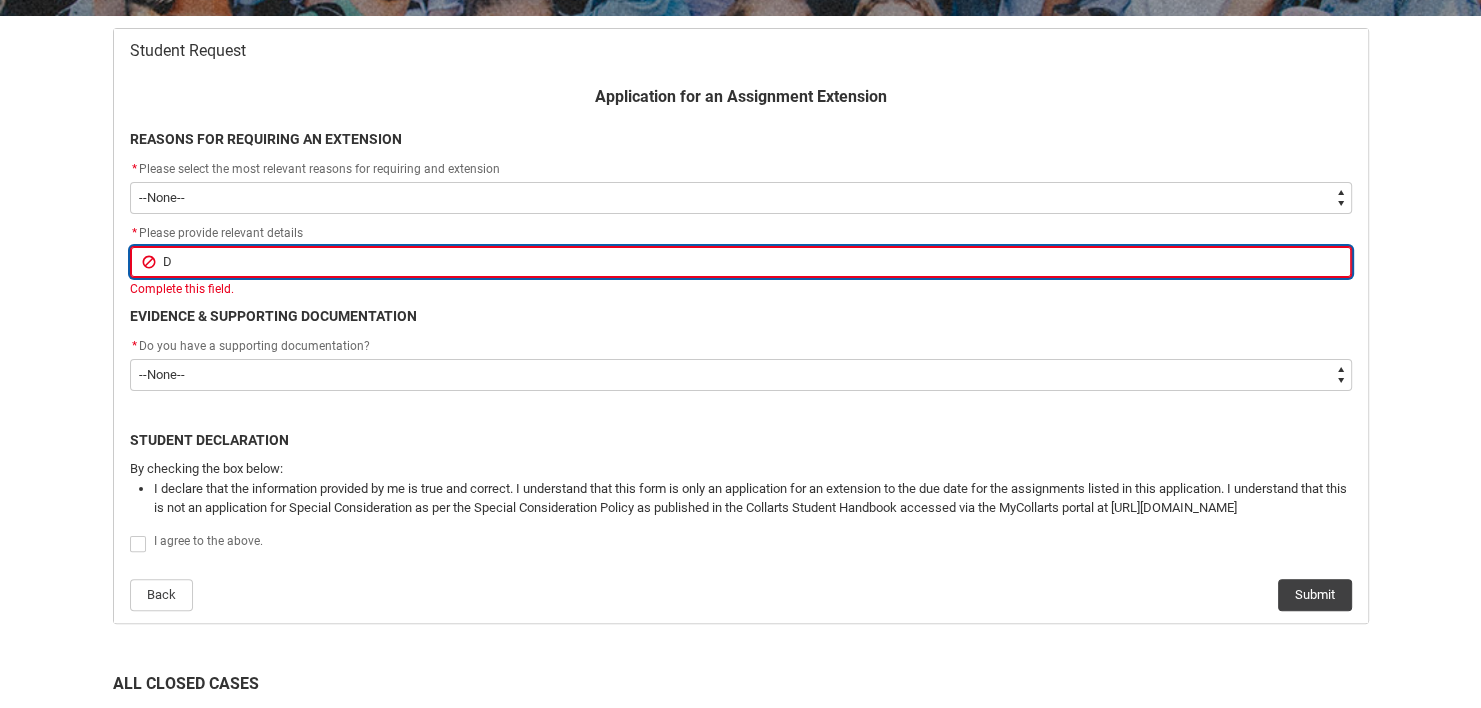 type on "De" 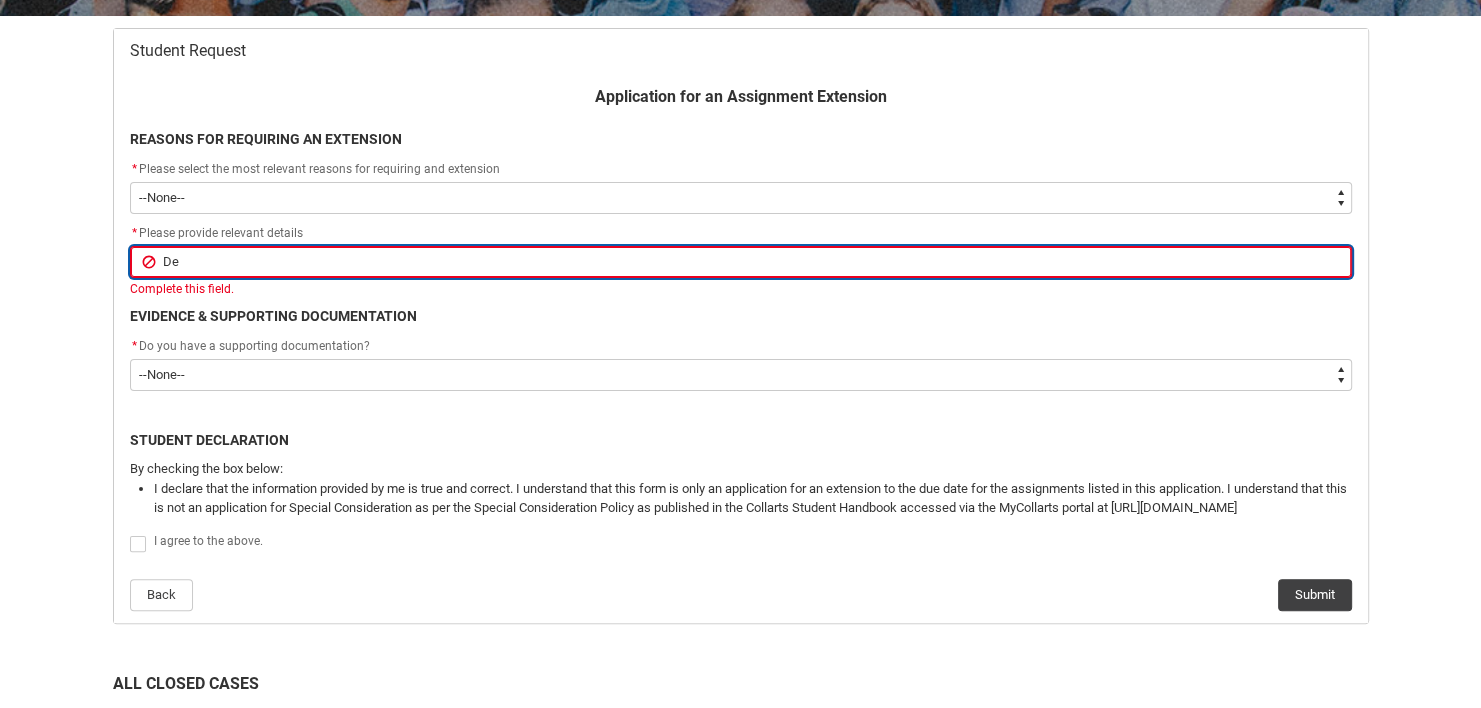 type on "Dea" 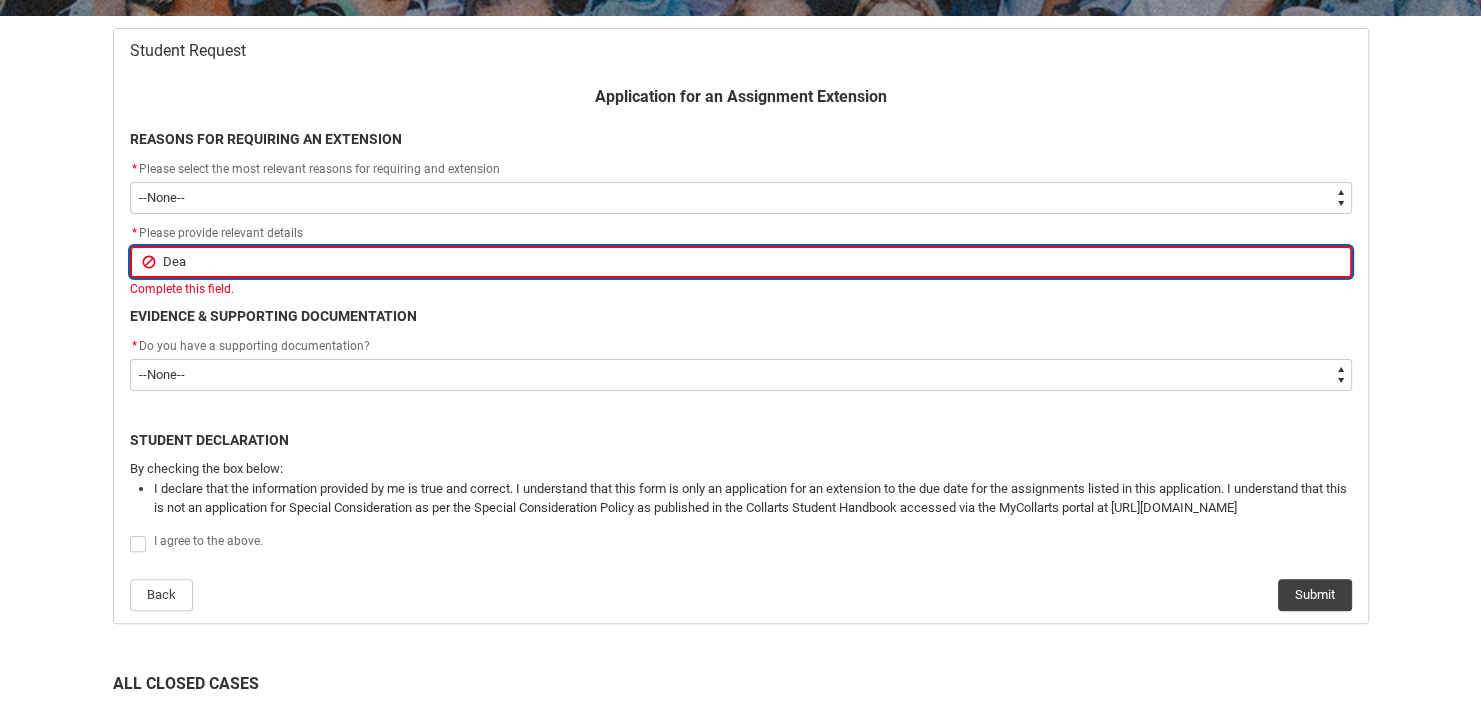 type on "Deat" 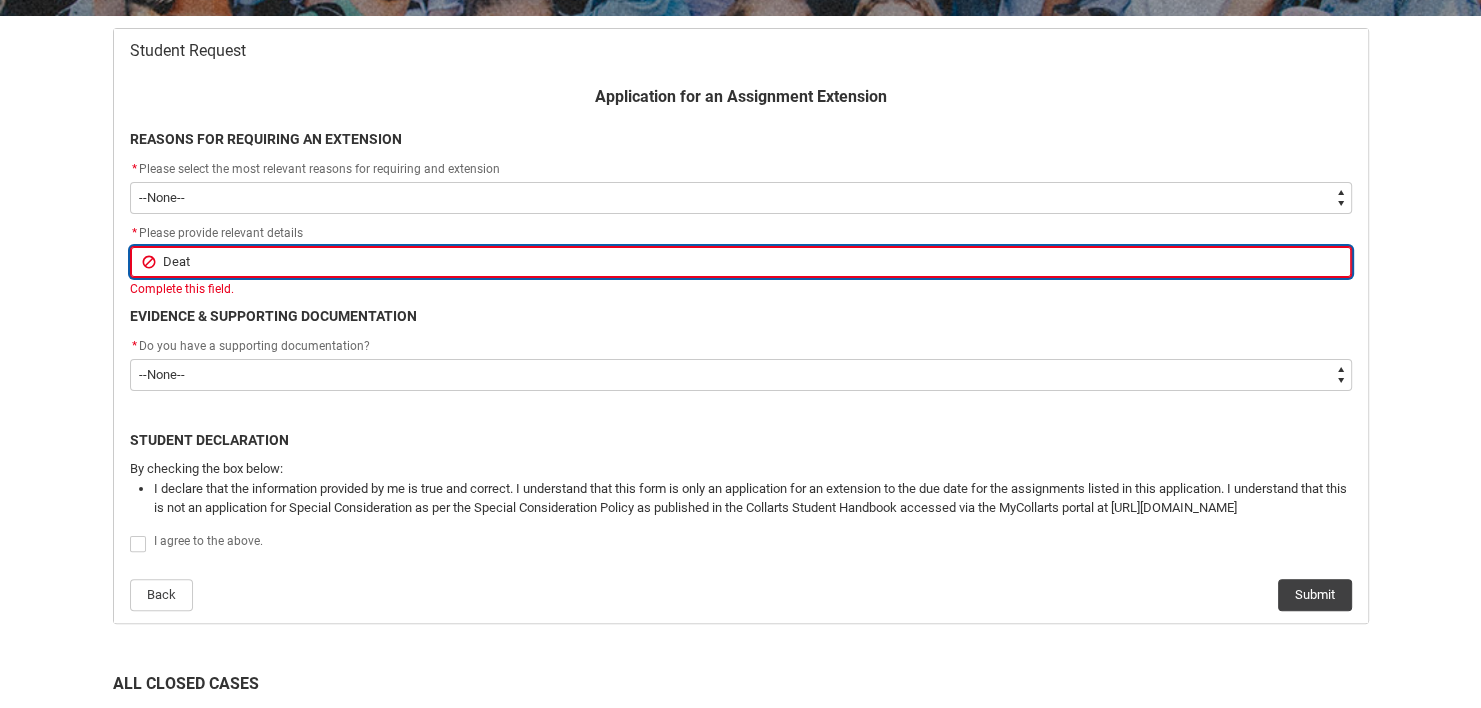 type on "Death" 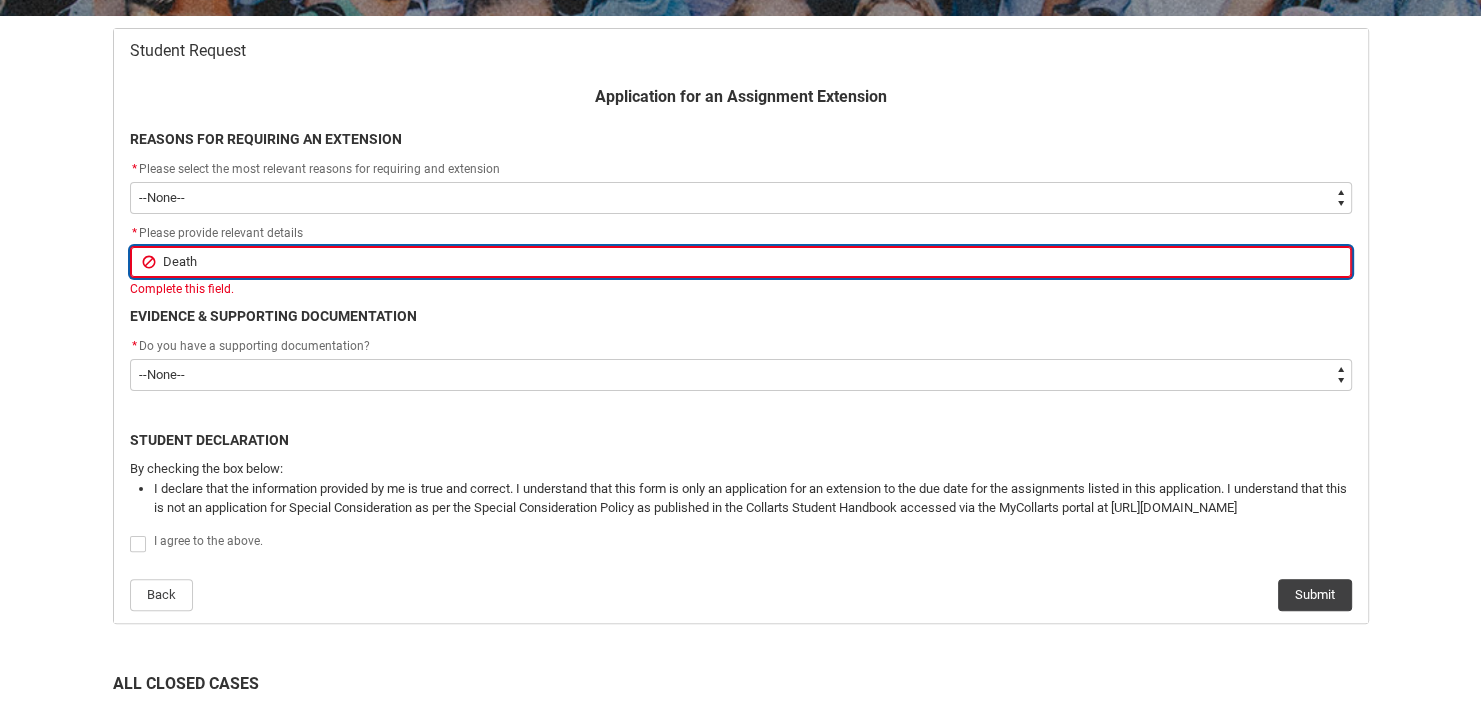 type on "Death" 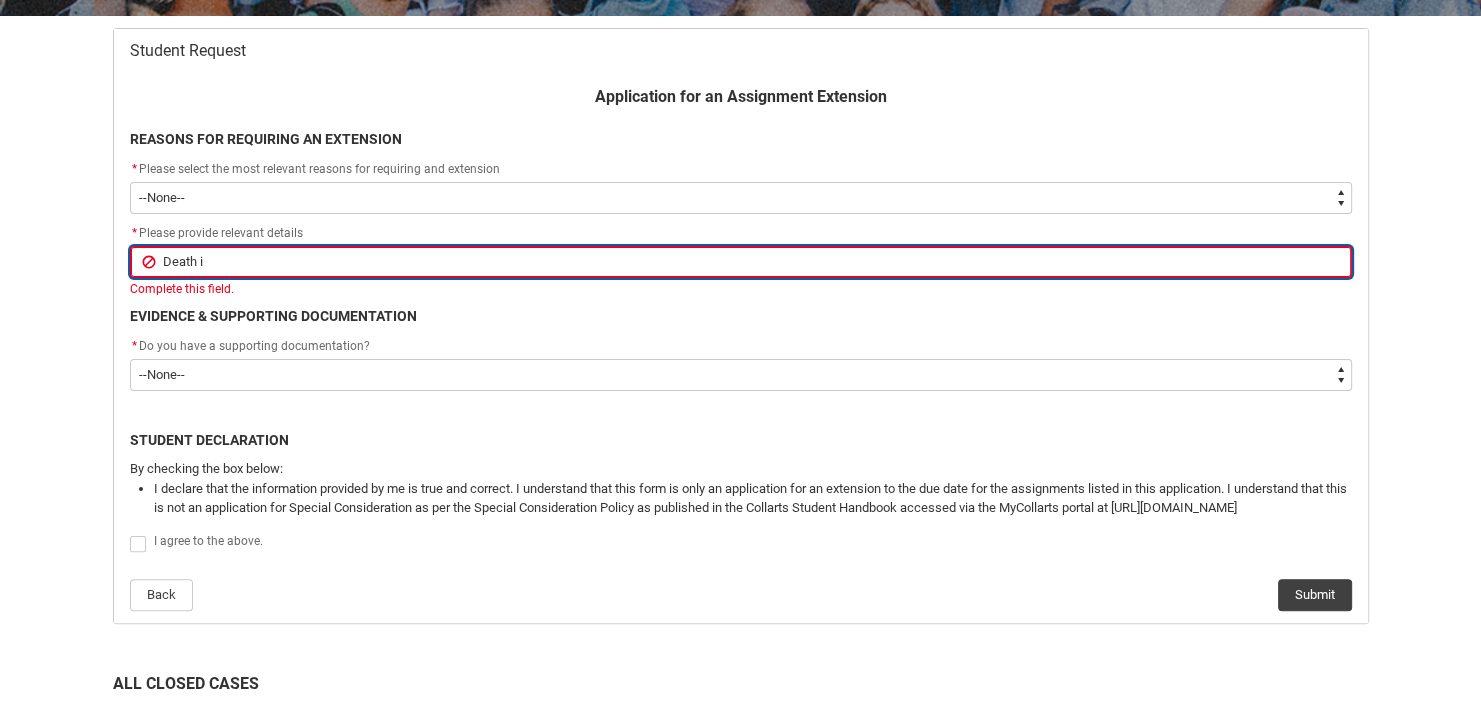type on "Death in" 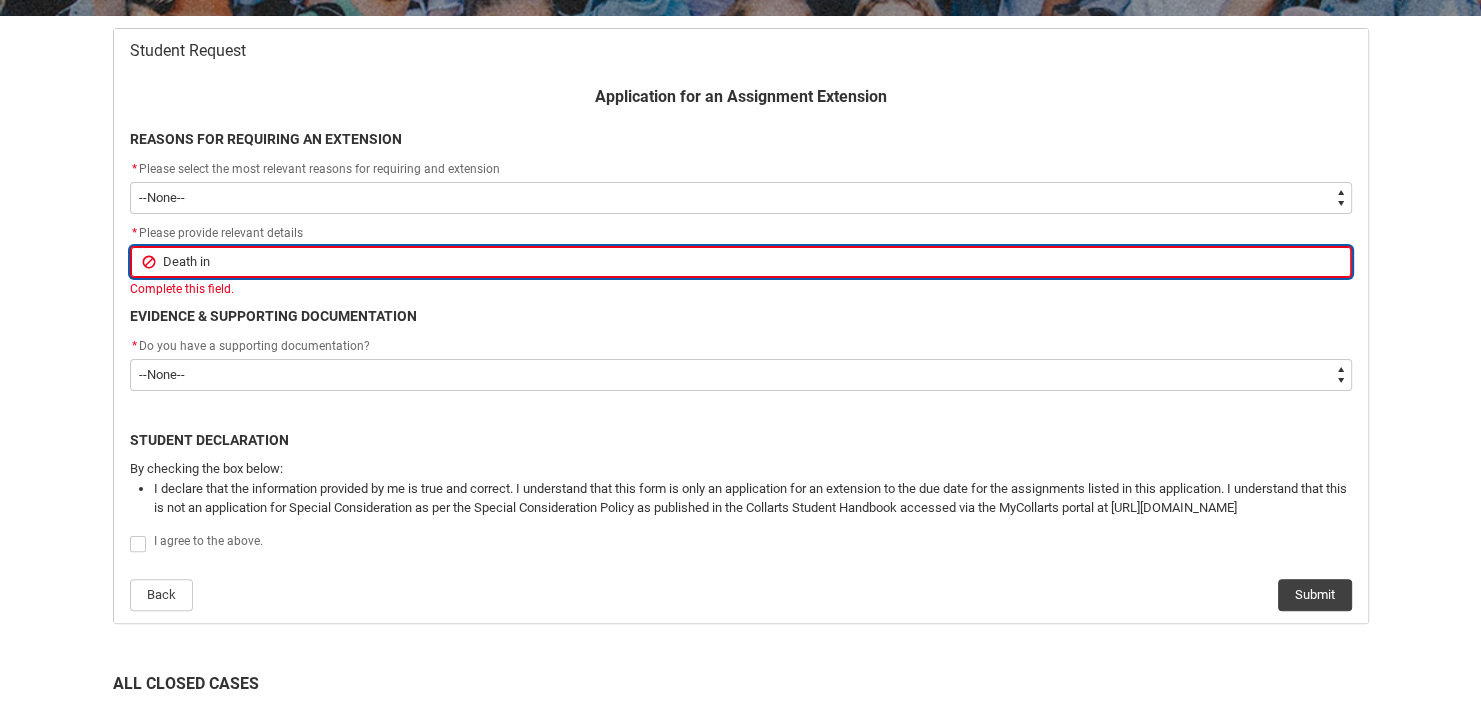 type on "Death in" 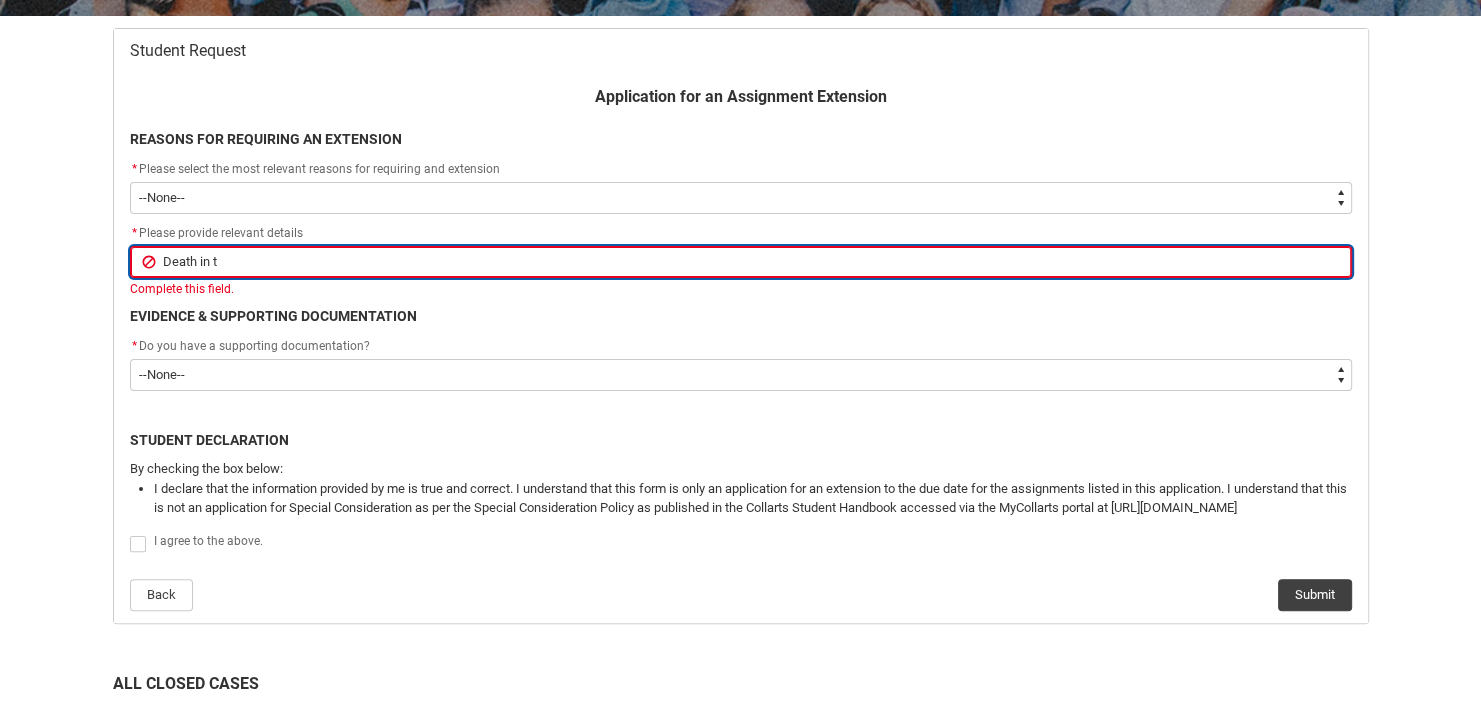 type on "Death in th" 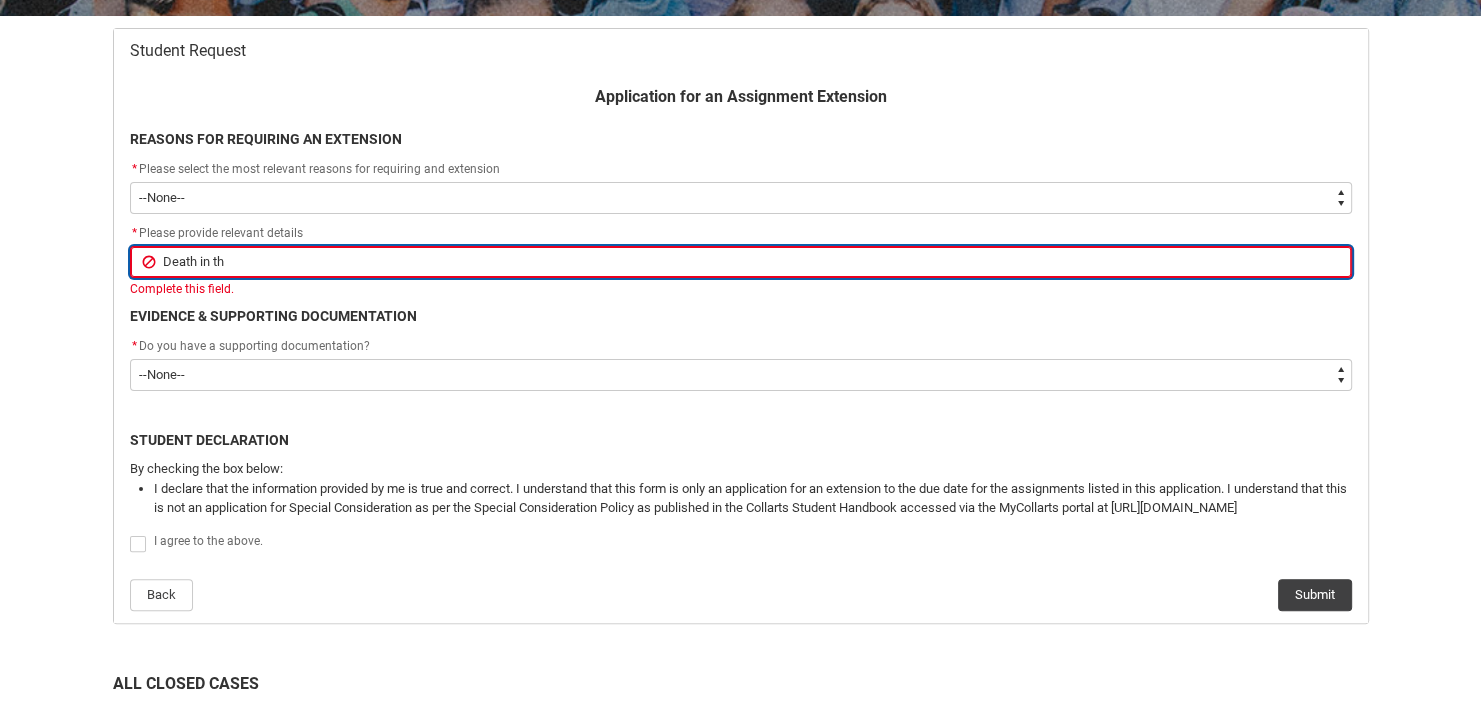 type on "Death in the" 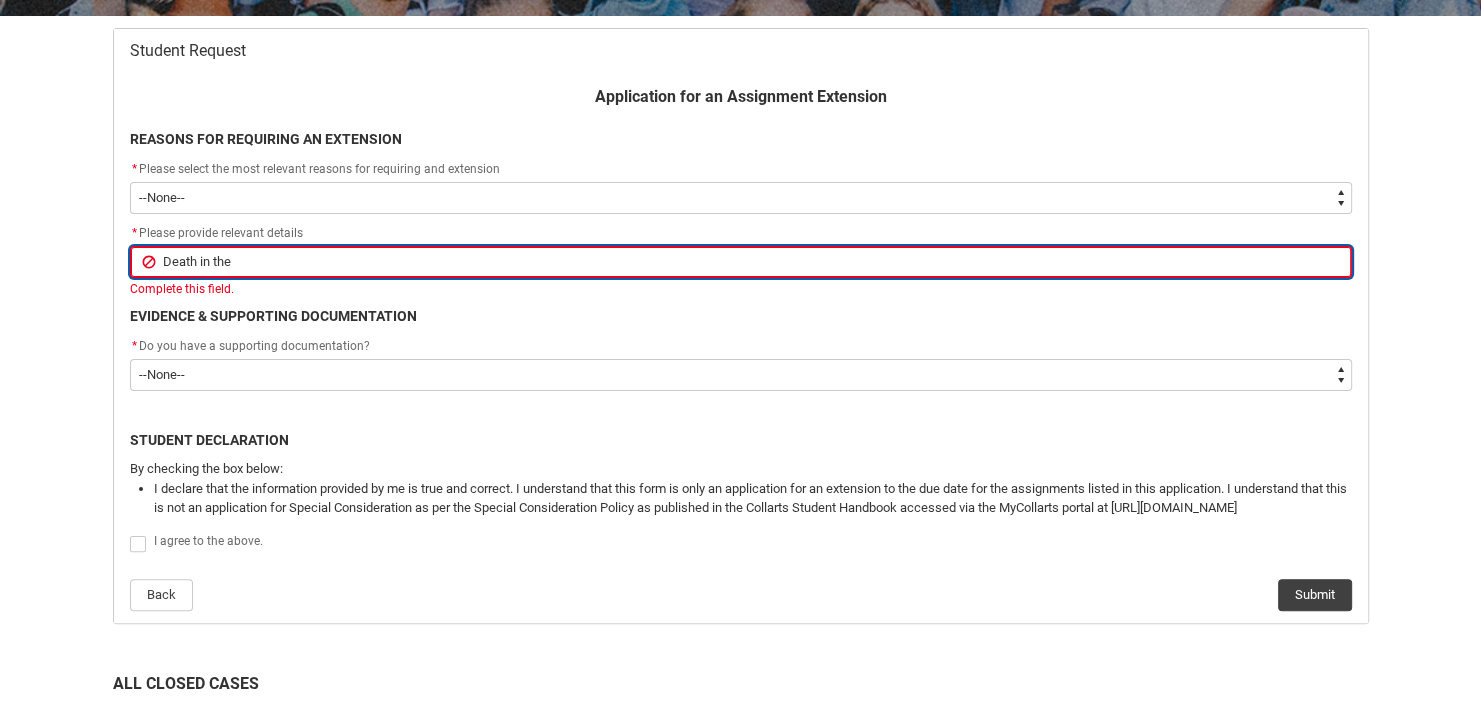 type on "Death in the" 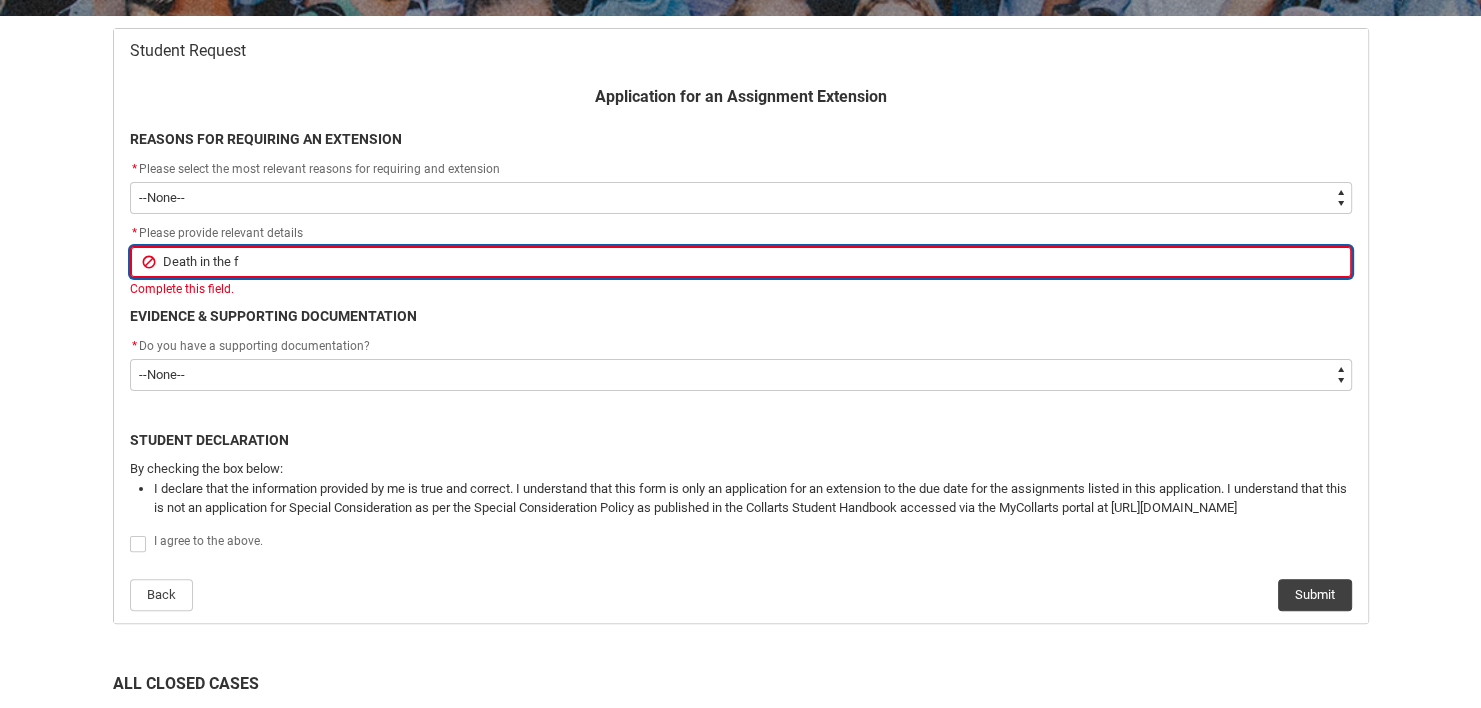 type on "Death in the fa" 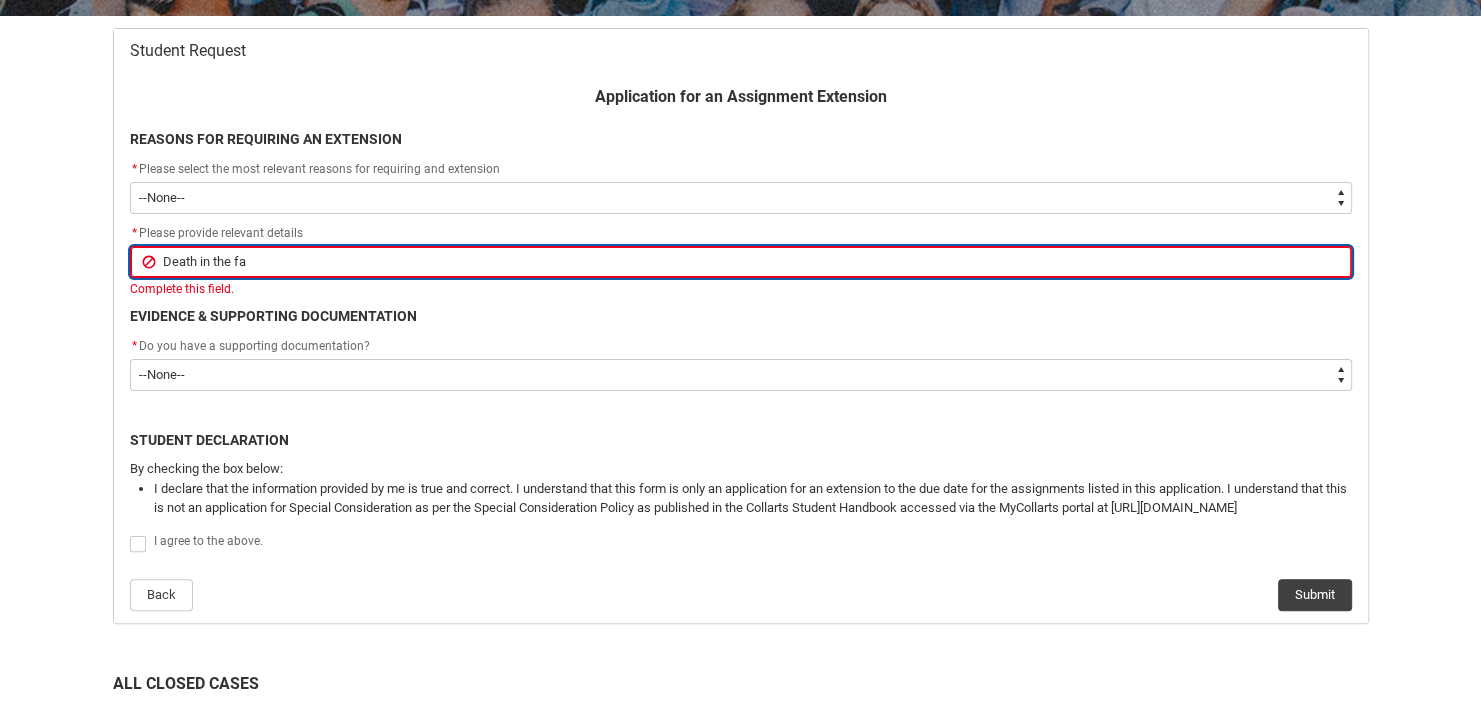 type on "Death in the fam" 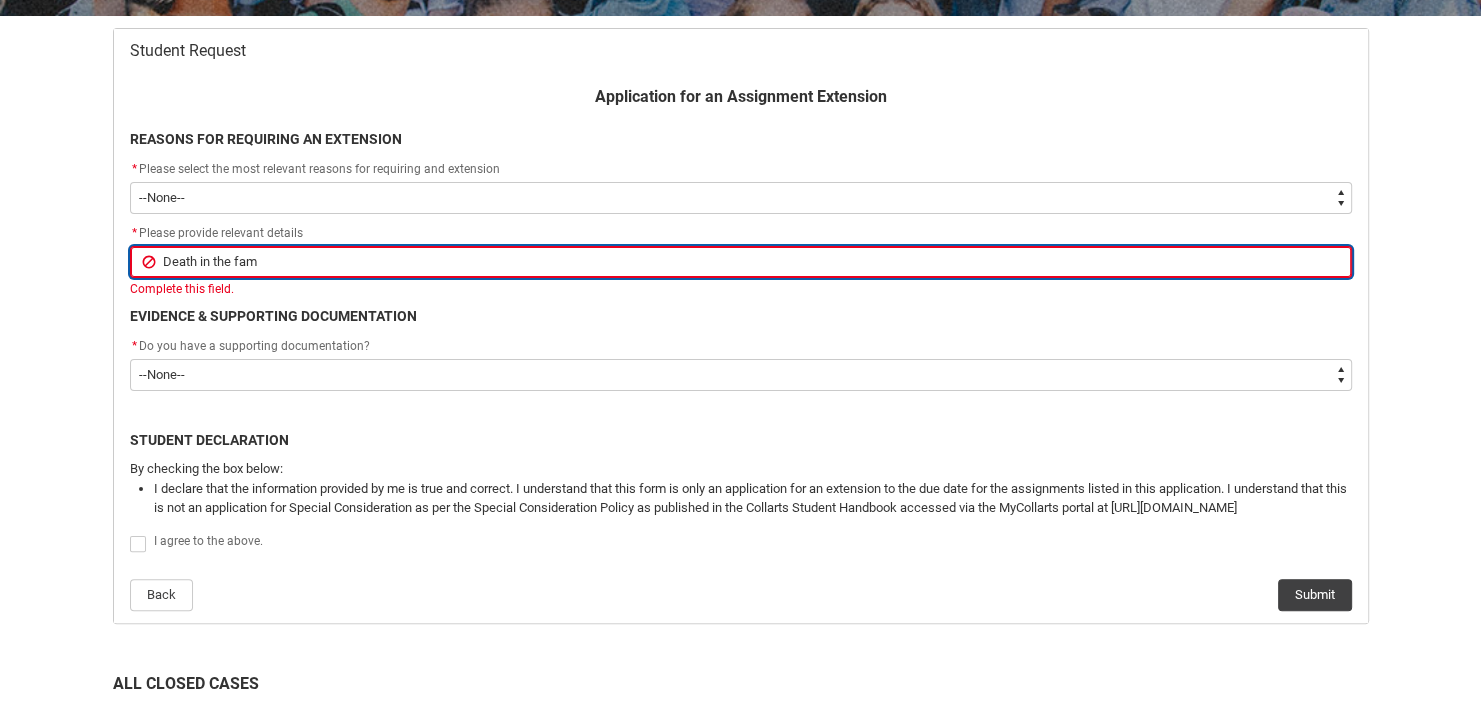 type on "Death in the fami" 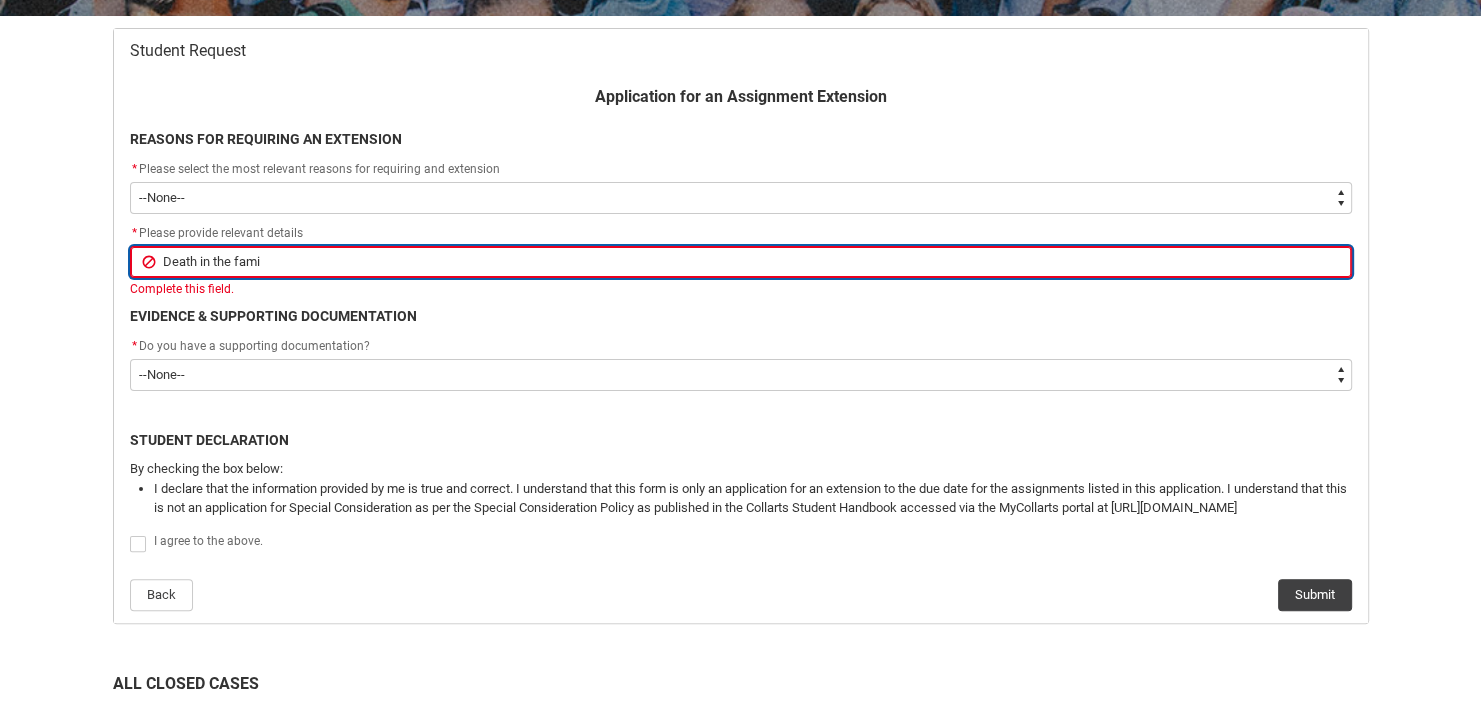 type on "Death in the famil" 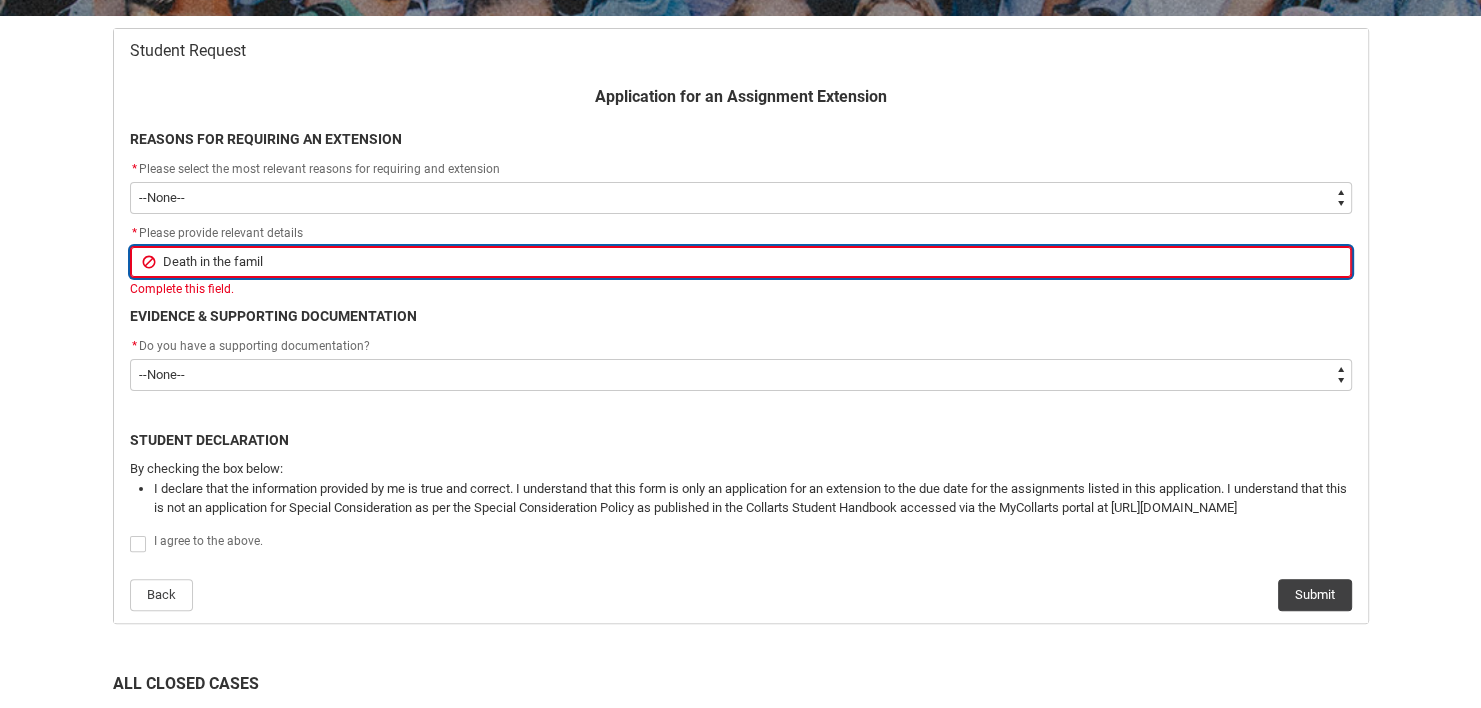 type on "Death in the family" 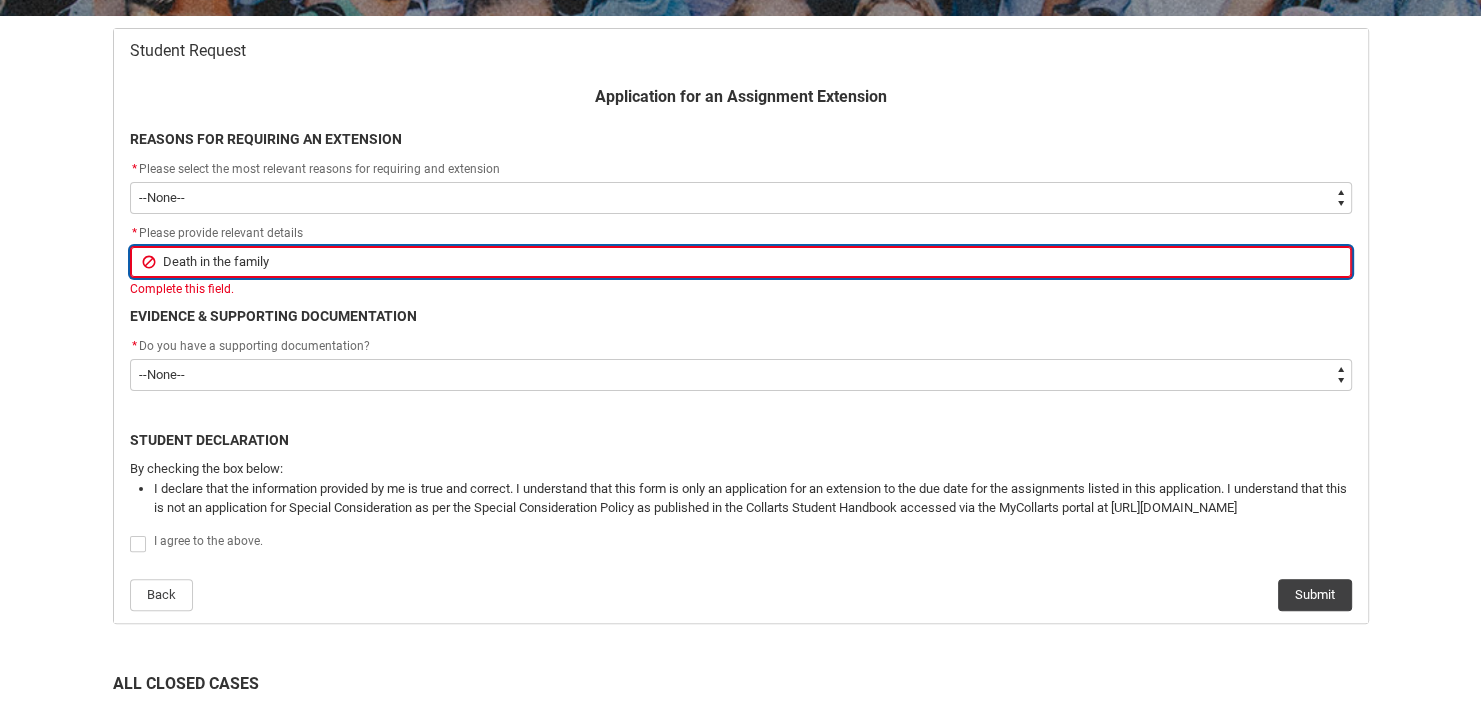 scroll, scrollTop: 586, scrollLeft: 0, axis: vertical 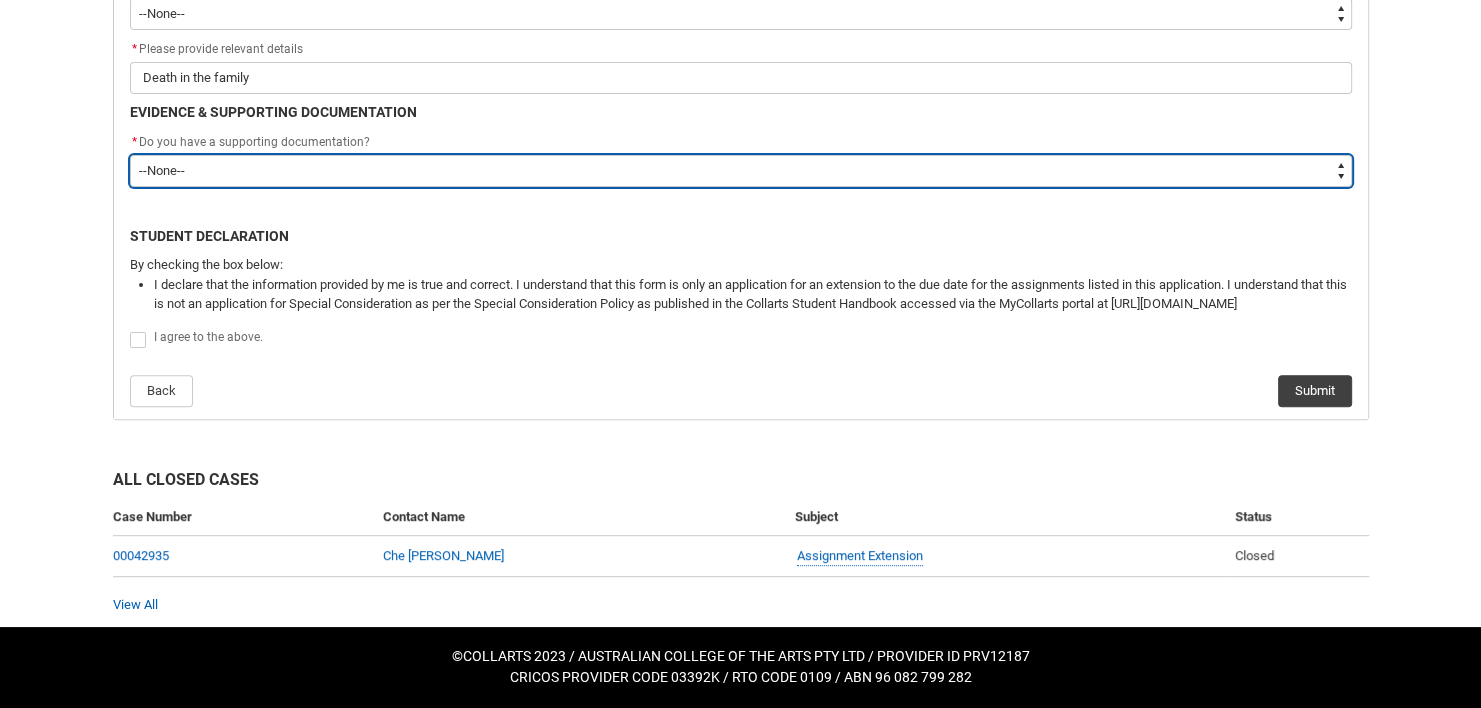 click on "--None-- Yes No" at bounding box center (741, 171) 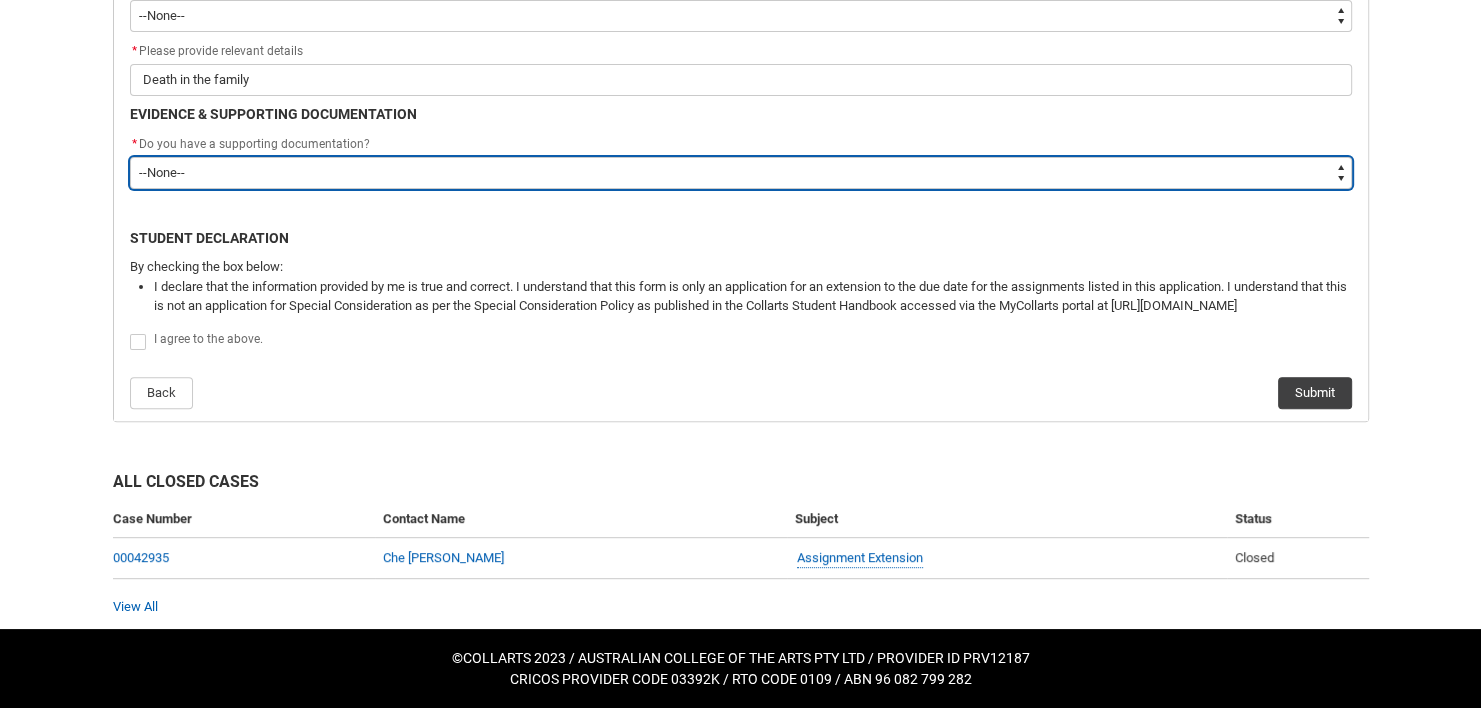 type on "No" 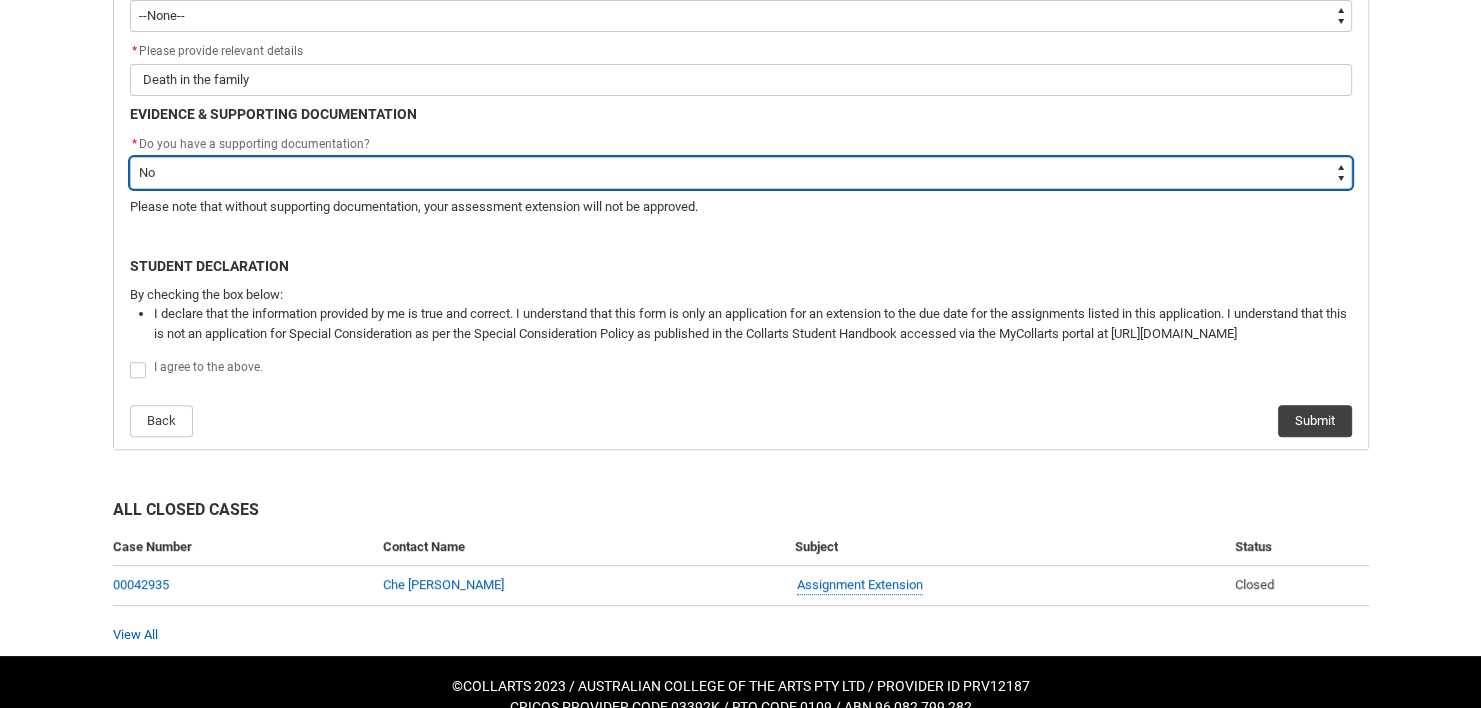 scroll, scrollTop: 593, scrollLeft: 0, axis: vertical 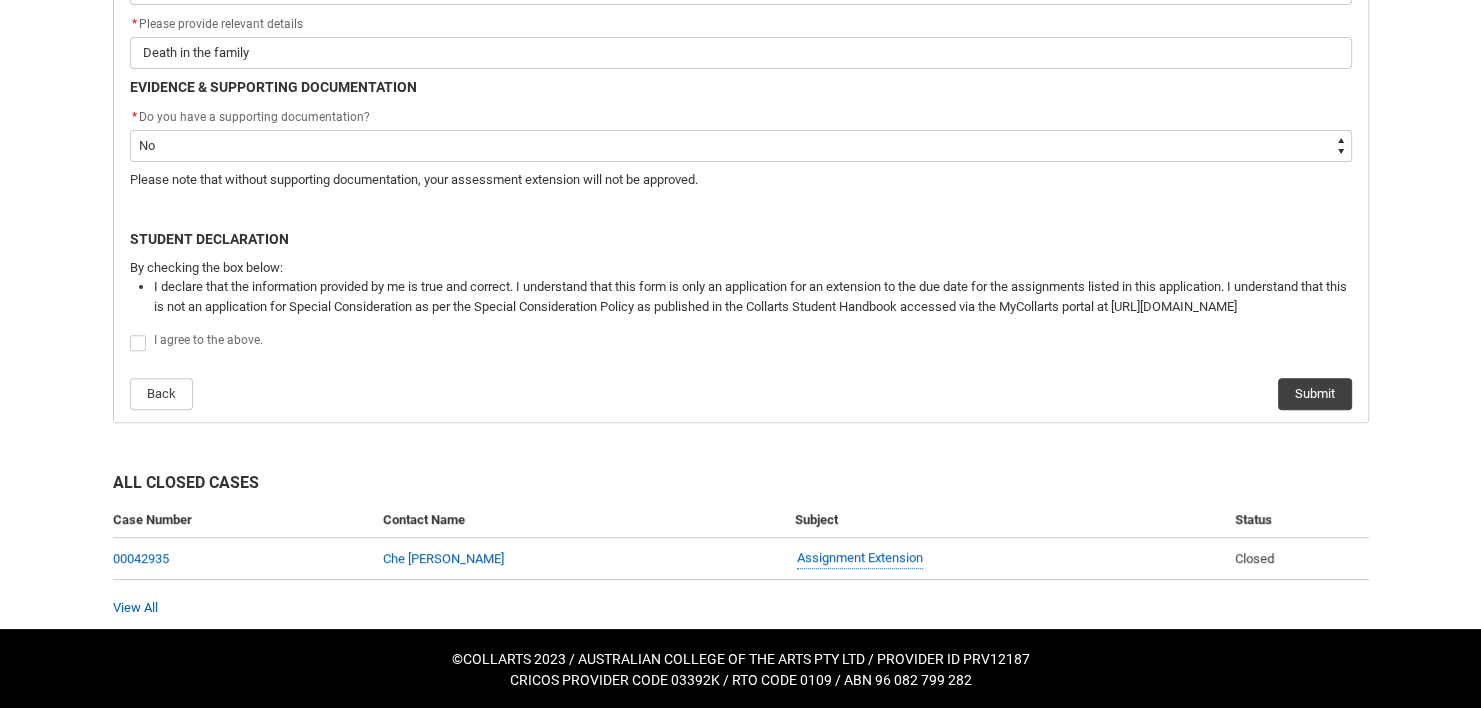 click on "I agree to the above." at bounding box center (208, 340) 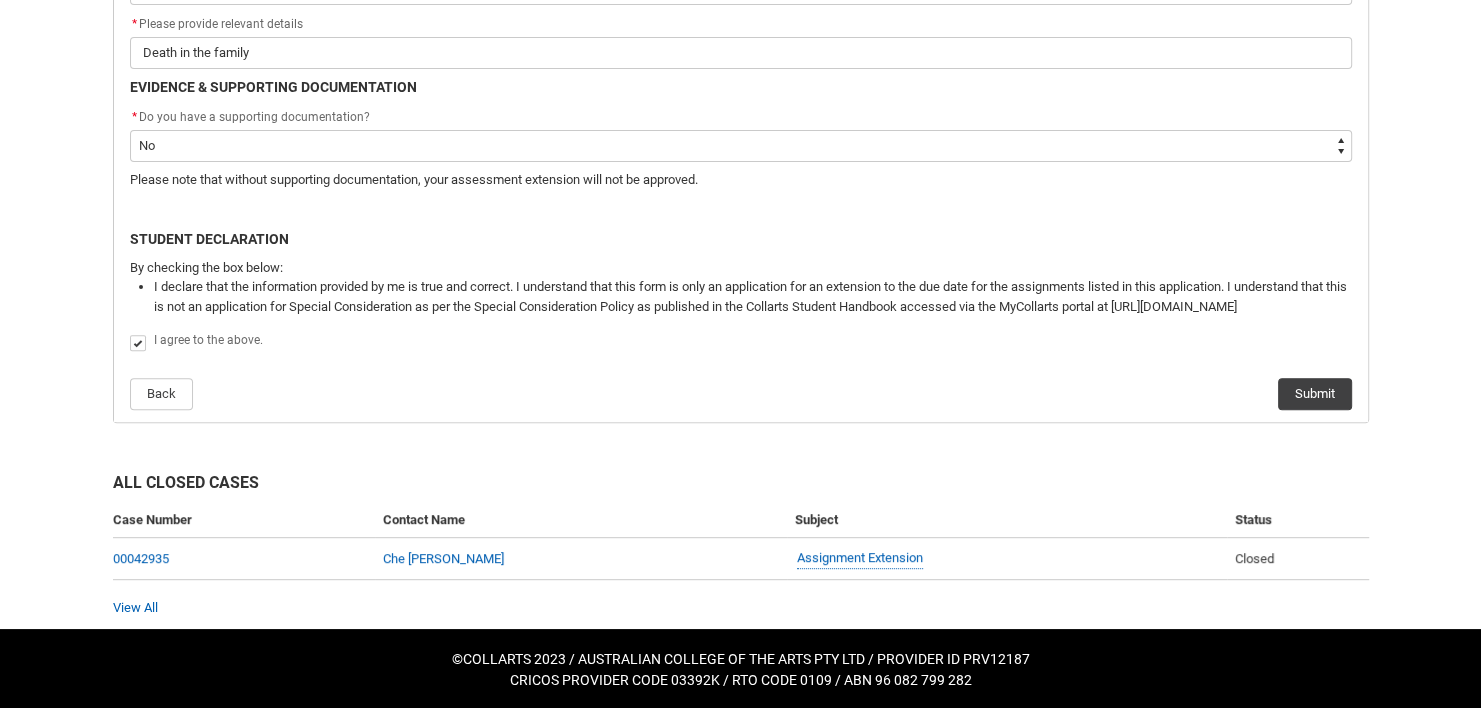 checkbox on "true" 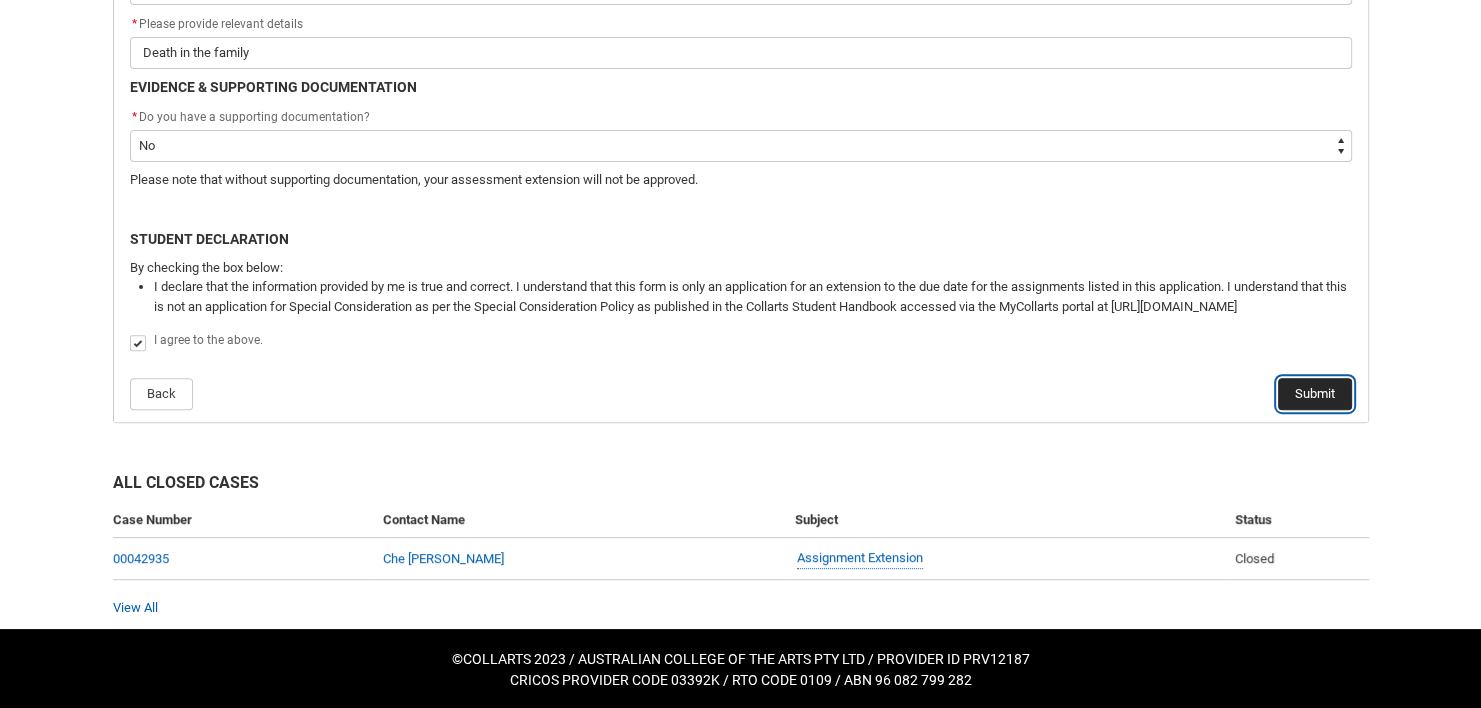 click on "Submit" 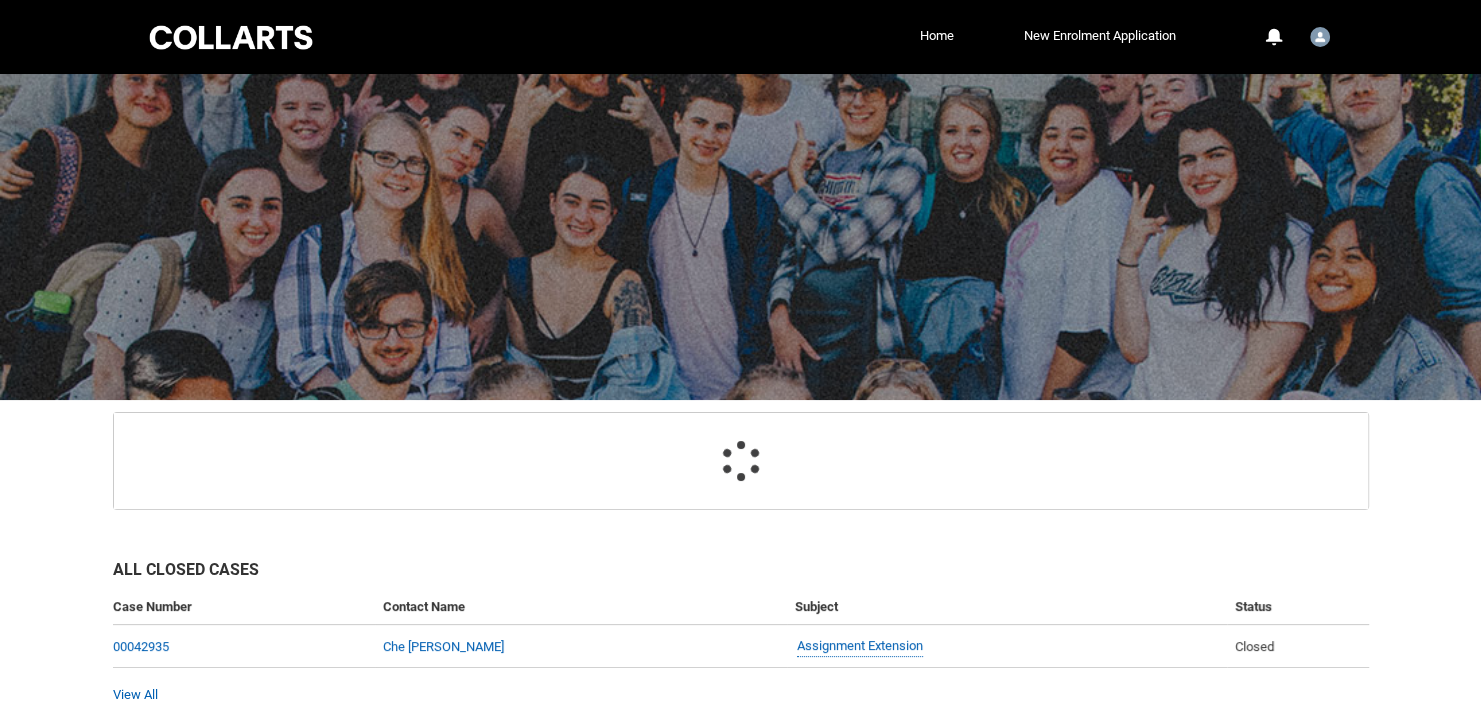 scroll, scrollTop: 212, scrollLeft: 0, axis: vertical 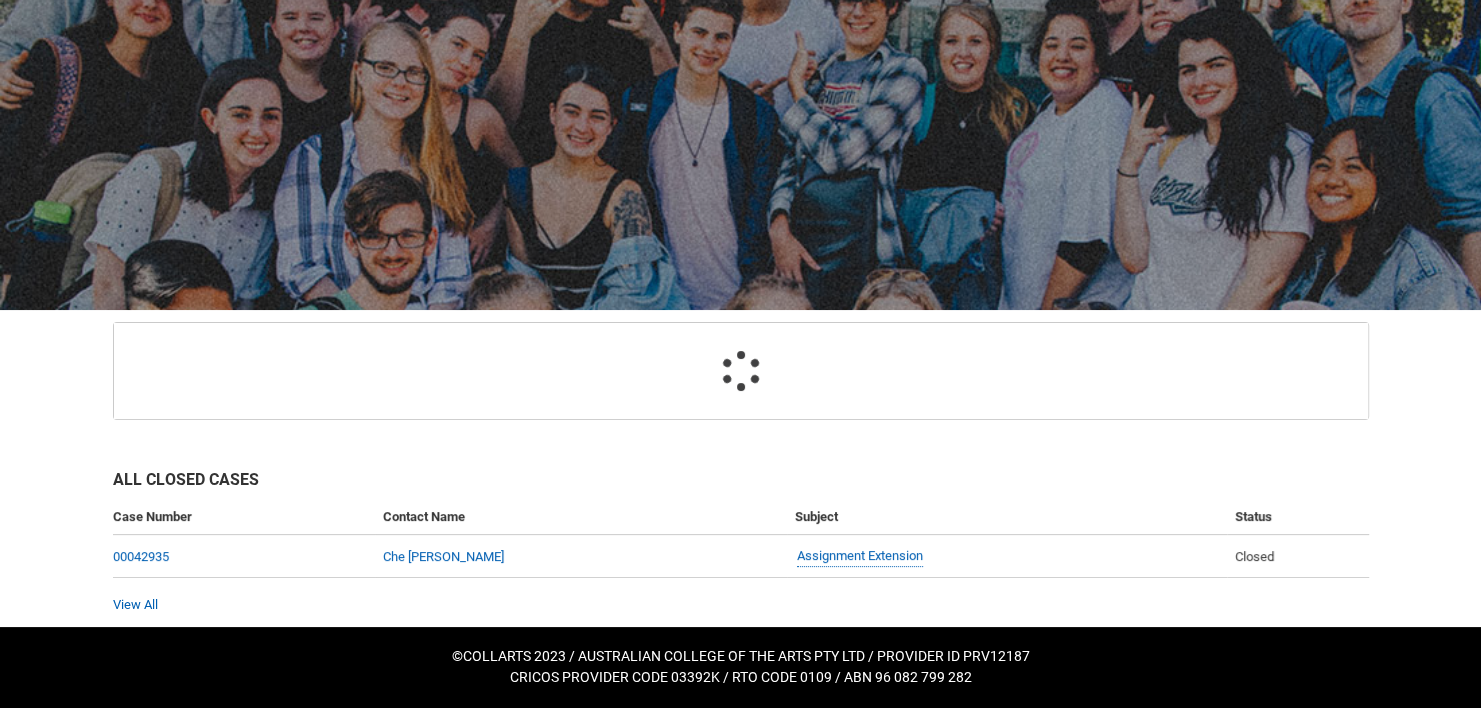 select on "No" 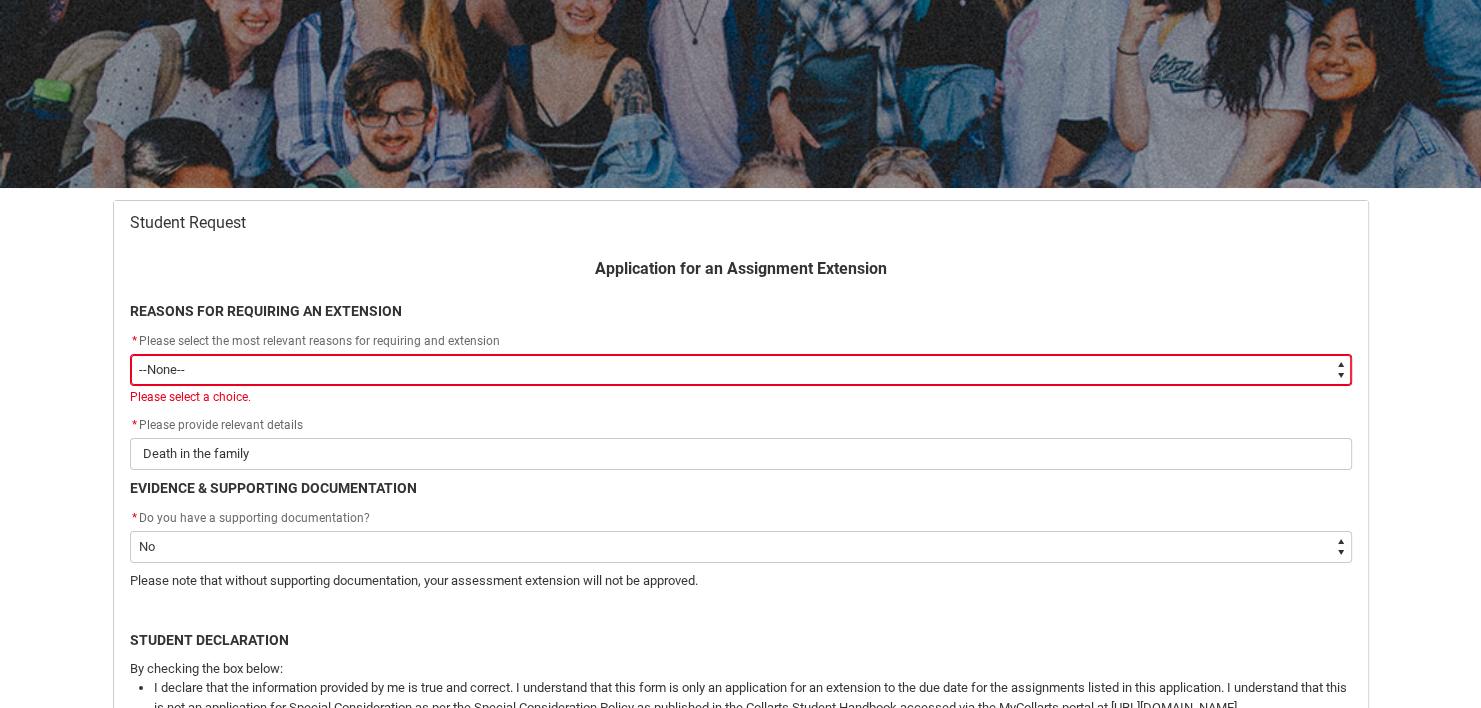 click on "--None-- Medical Reasons Work obligations Family obligations Academic Difficulties Significant religious or cultural reasons Other" at bounding box center [741, 370] 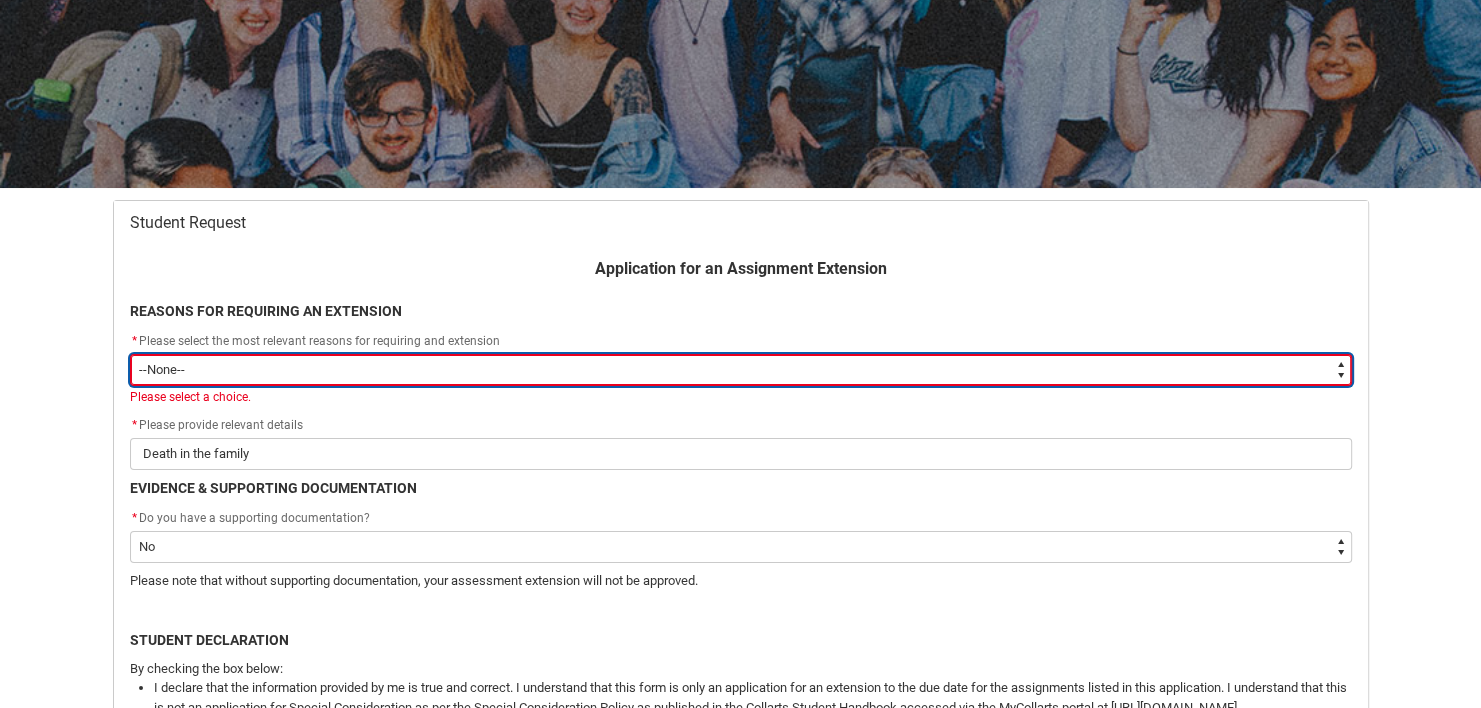 click on "--None-- Medical Reasons Work obligations Family obligations Academic Difficulties Significant religious or cultural reasons Other" at bounding box center (741, 370) 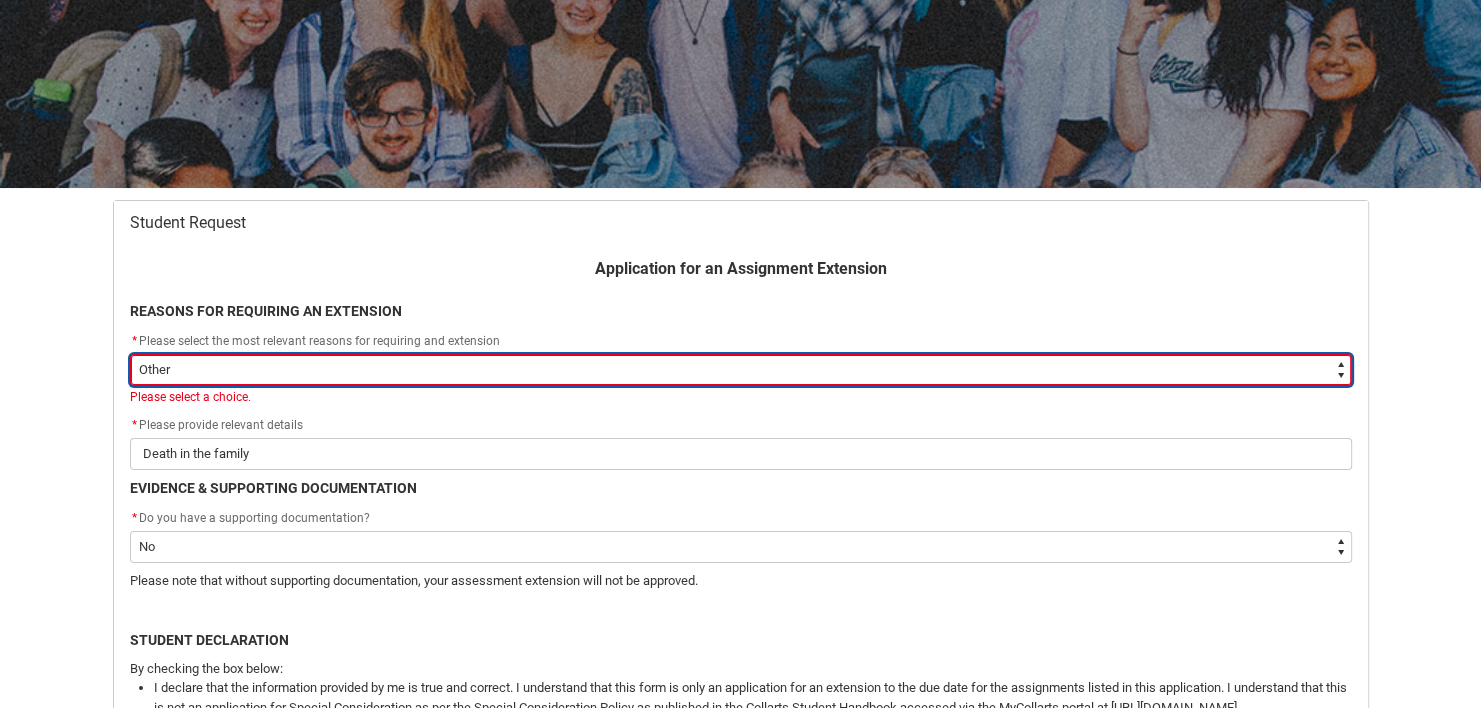 scroll, scrollTop: 613, scrollLeft: 0, axis: vertical 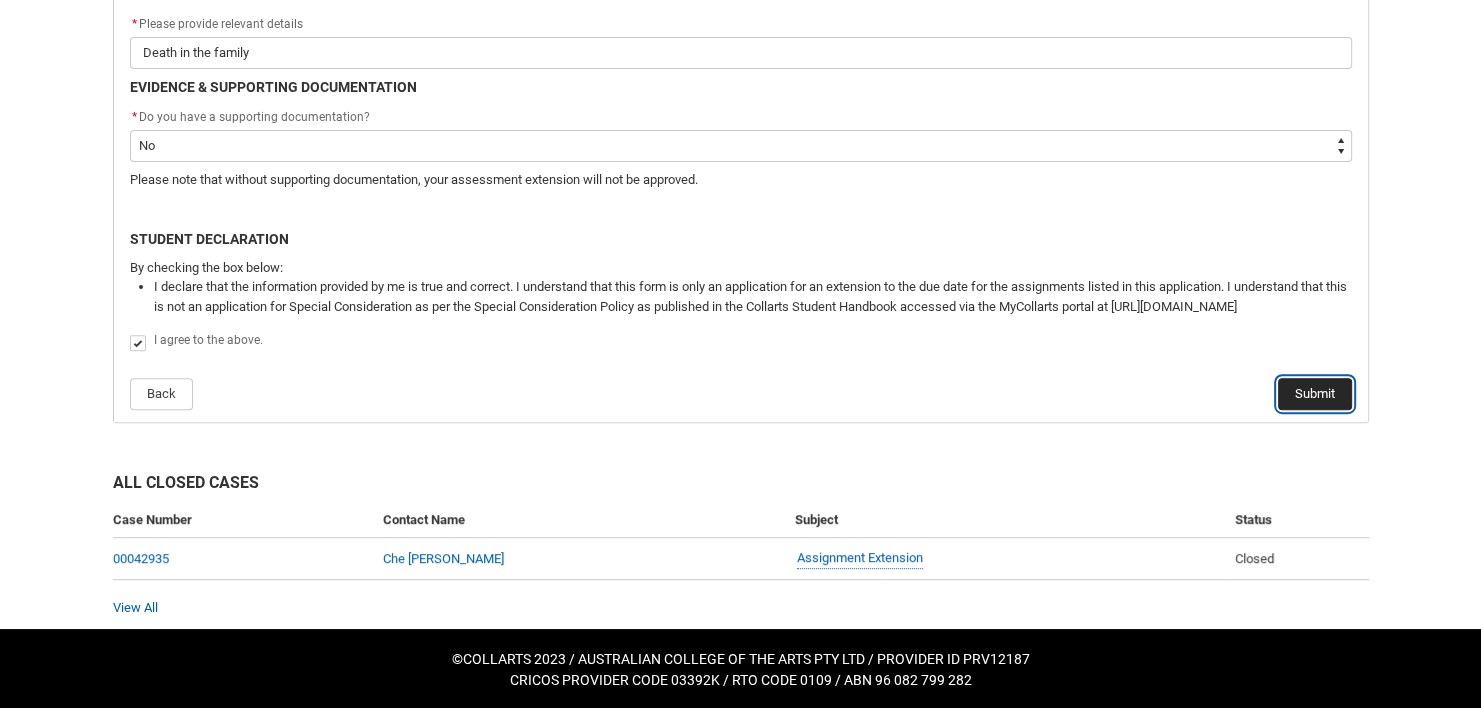 click on "Submit" 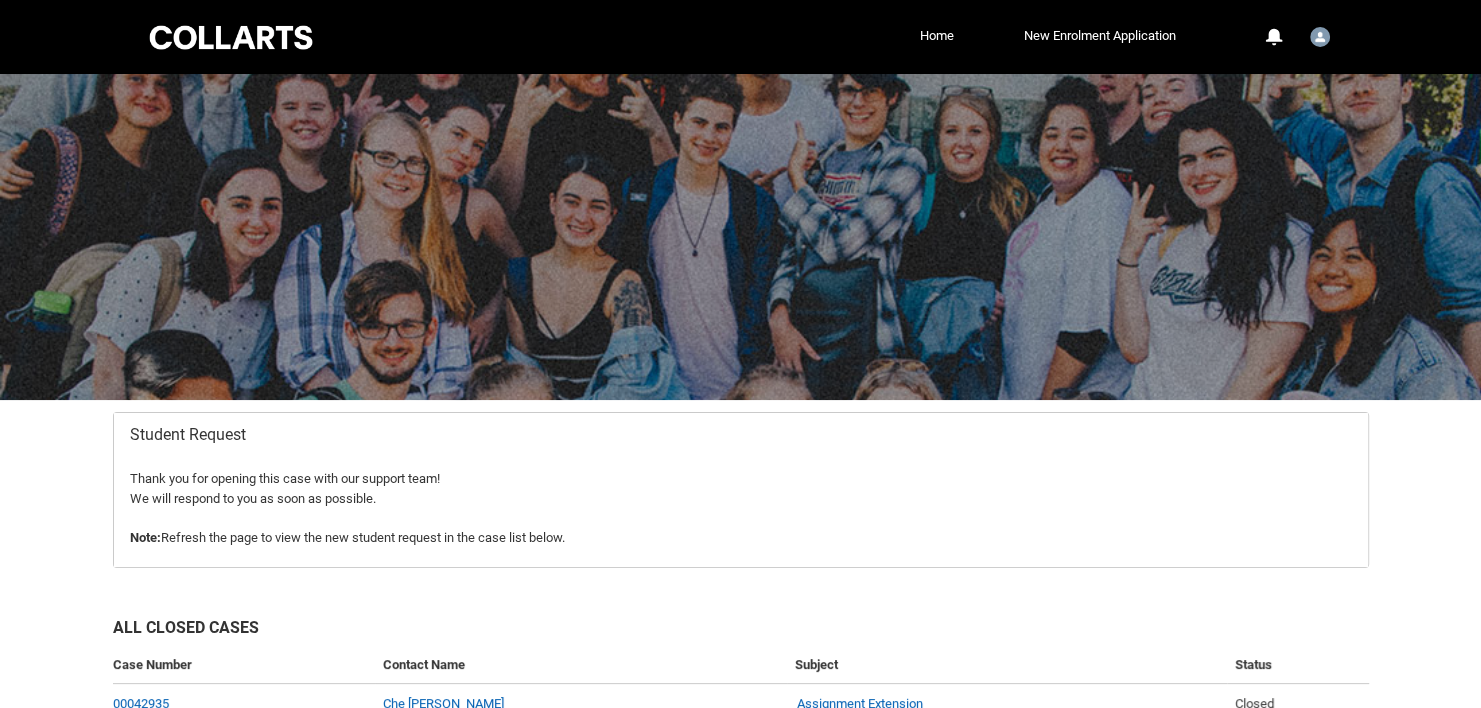 scroll, scrollTop: 146, scrollLeft: 0, axis: vertical 